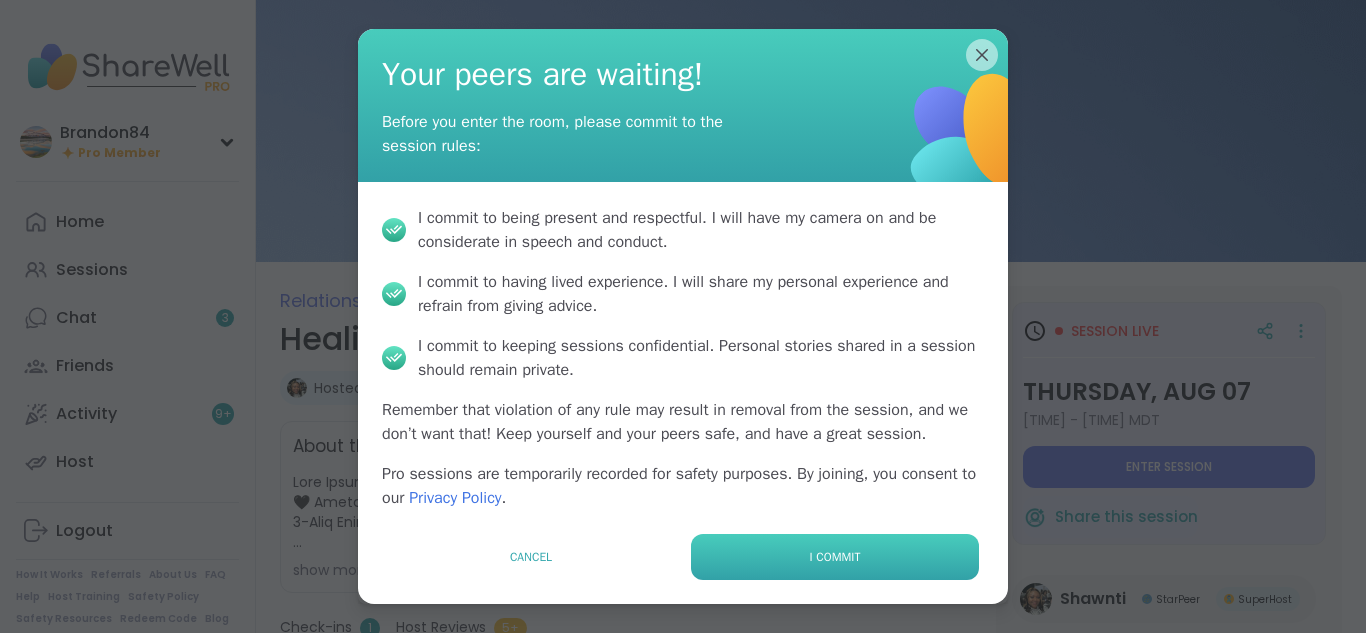 scroll, scrollTop: 0, scrollLeft: 0, axis: both 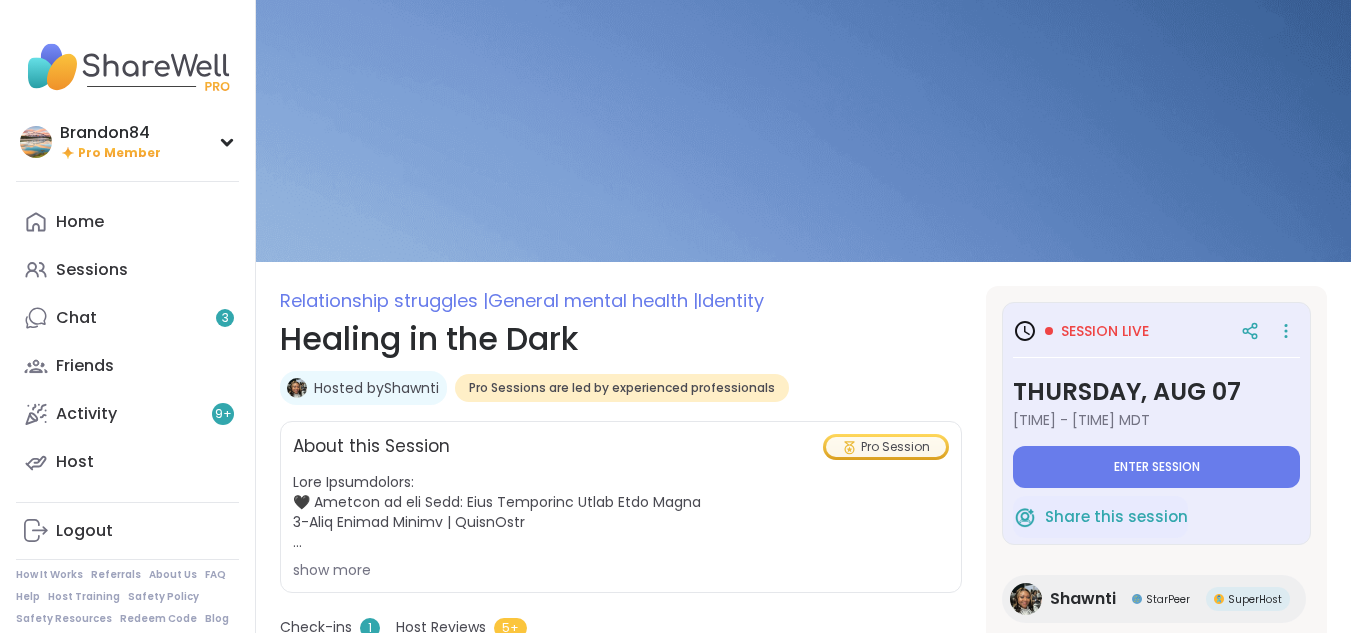 type on "*" 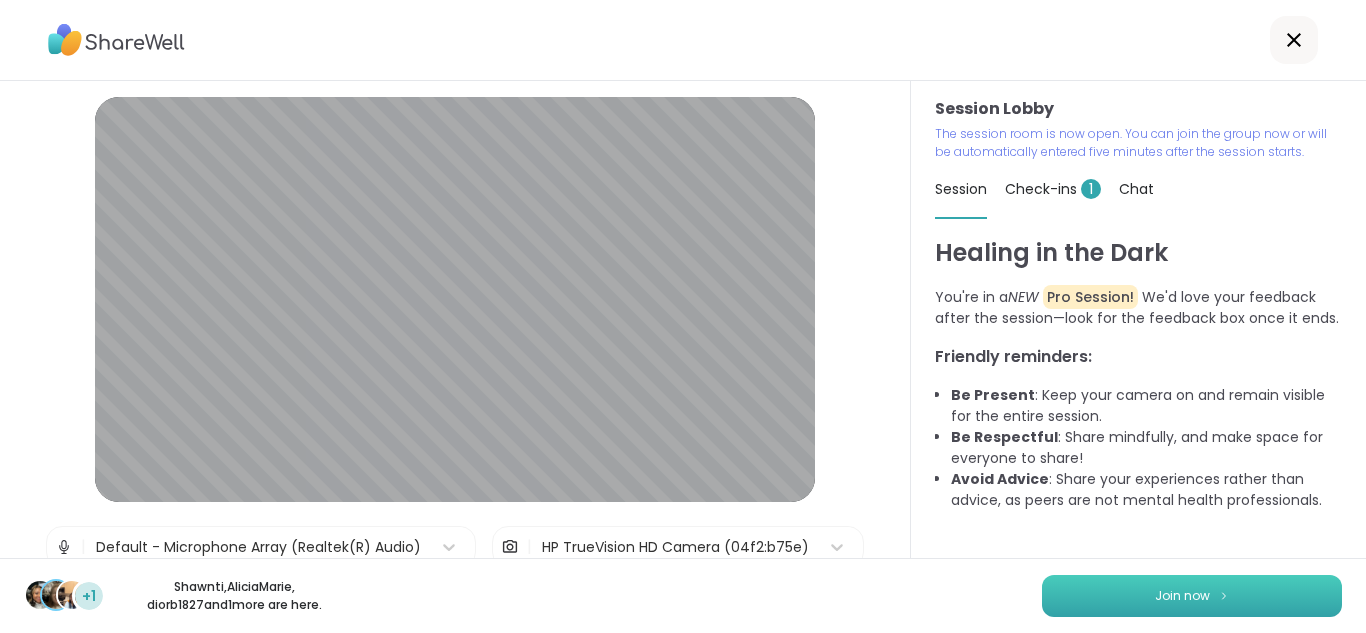 click on "Join now" at bounding box center (1192, 596) 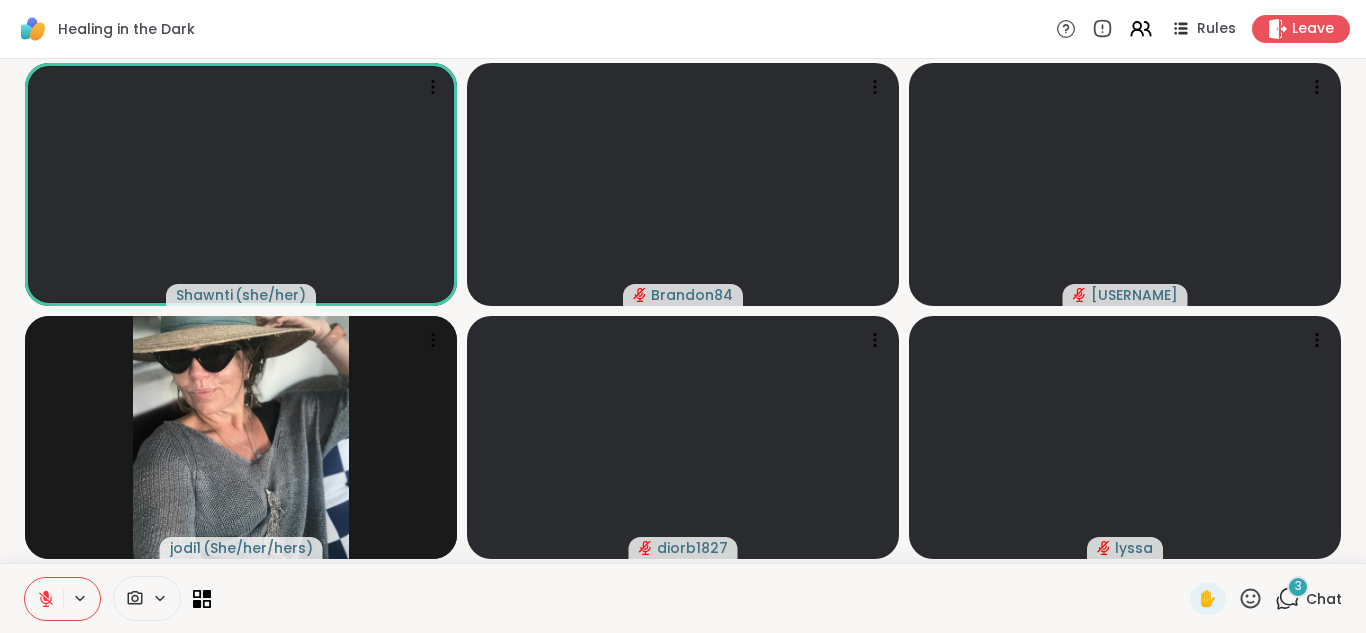 click 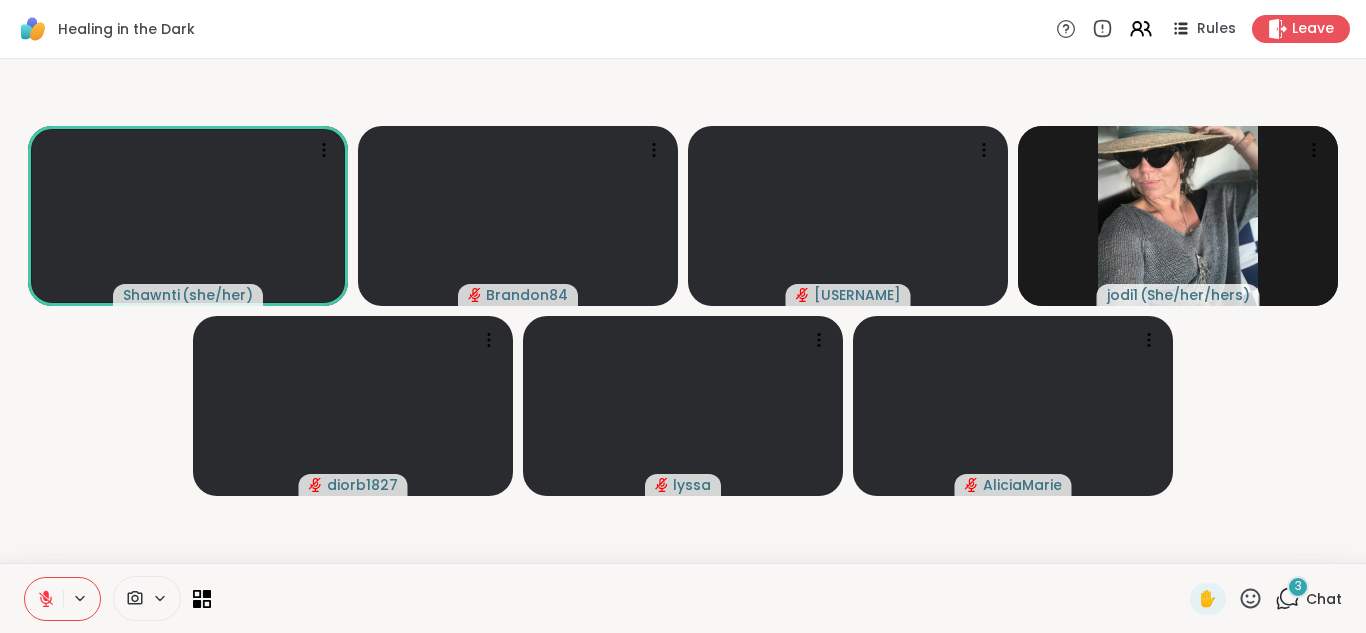 click 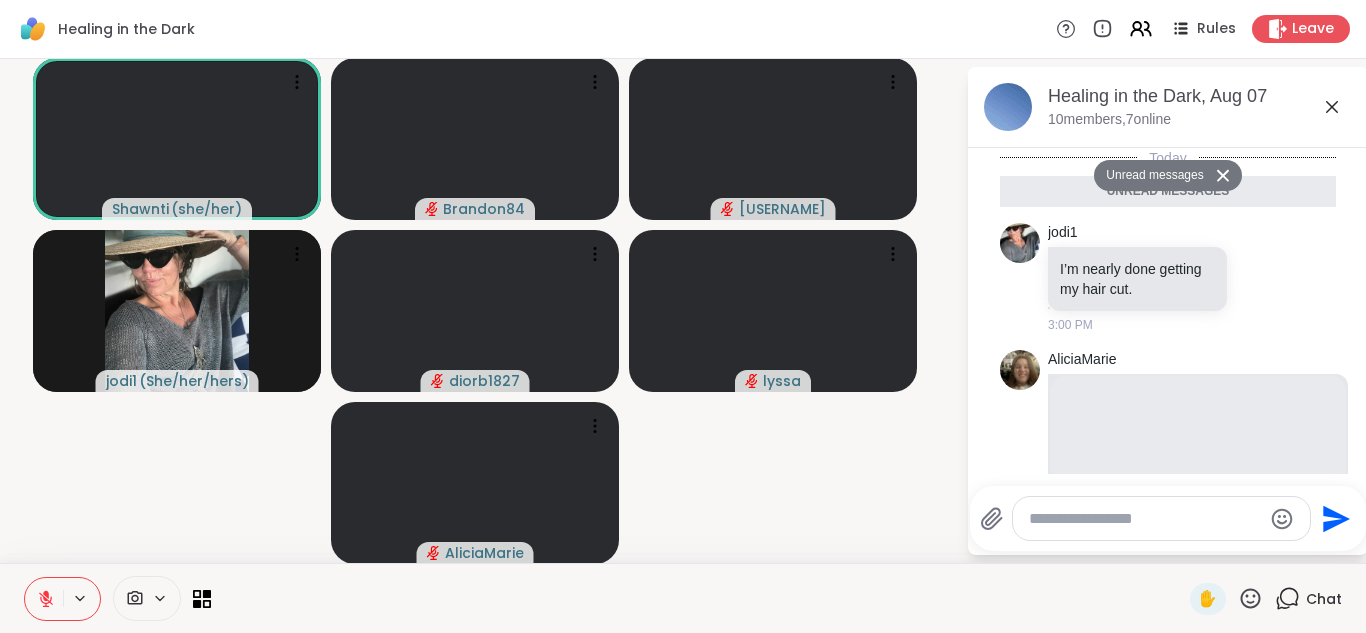 scroll, scrollTop: 487, scrollLeft: 0, axis: vertical 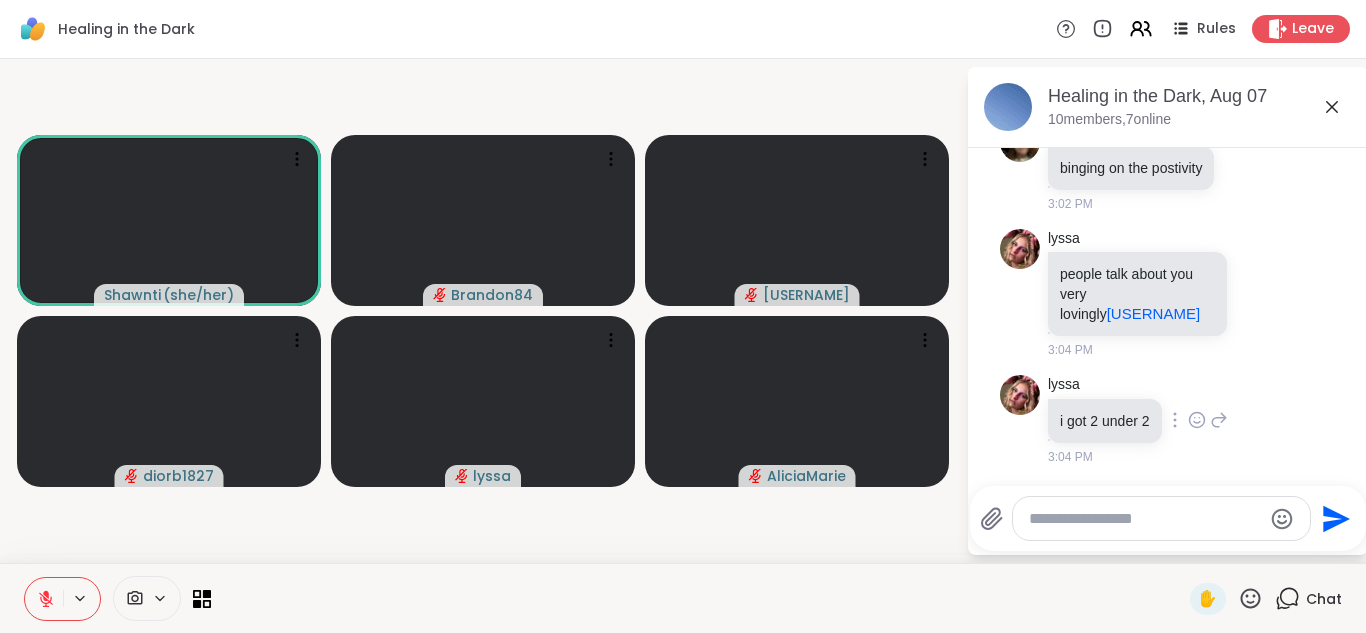 click 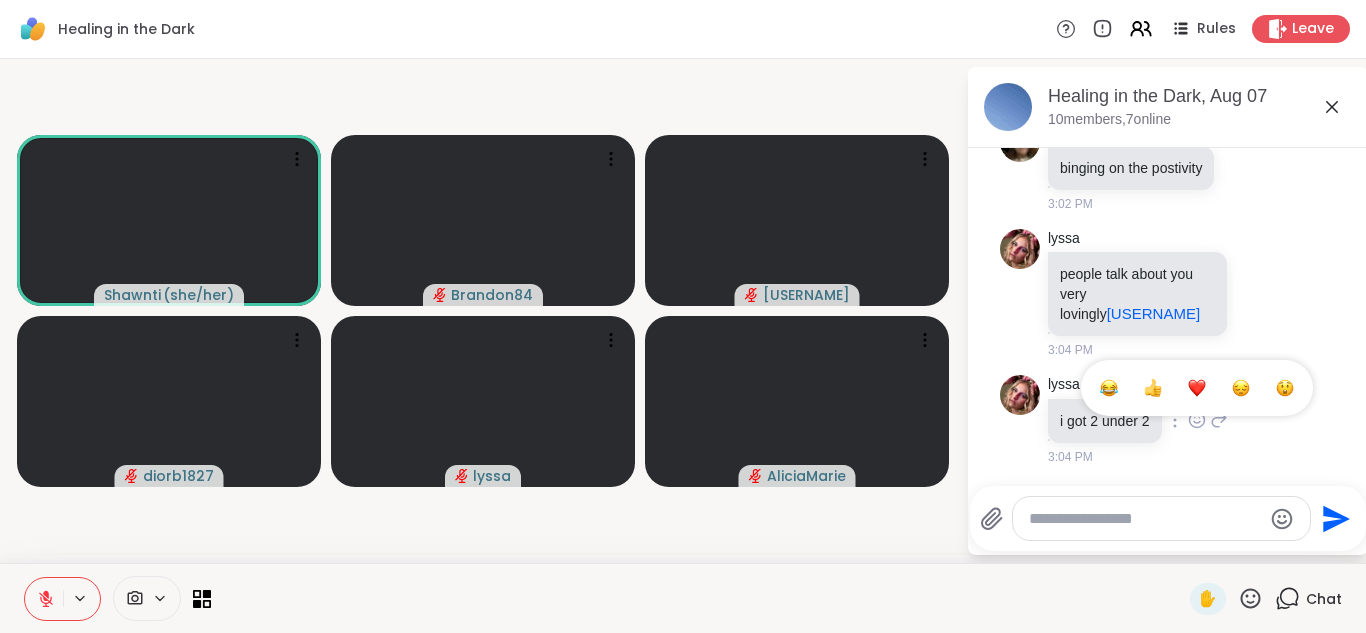 click at bounding box center [1197, 388] 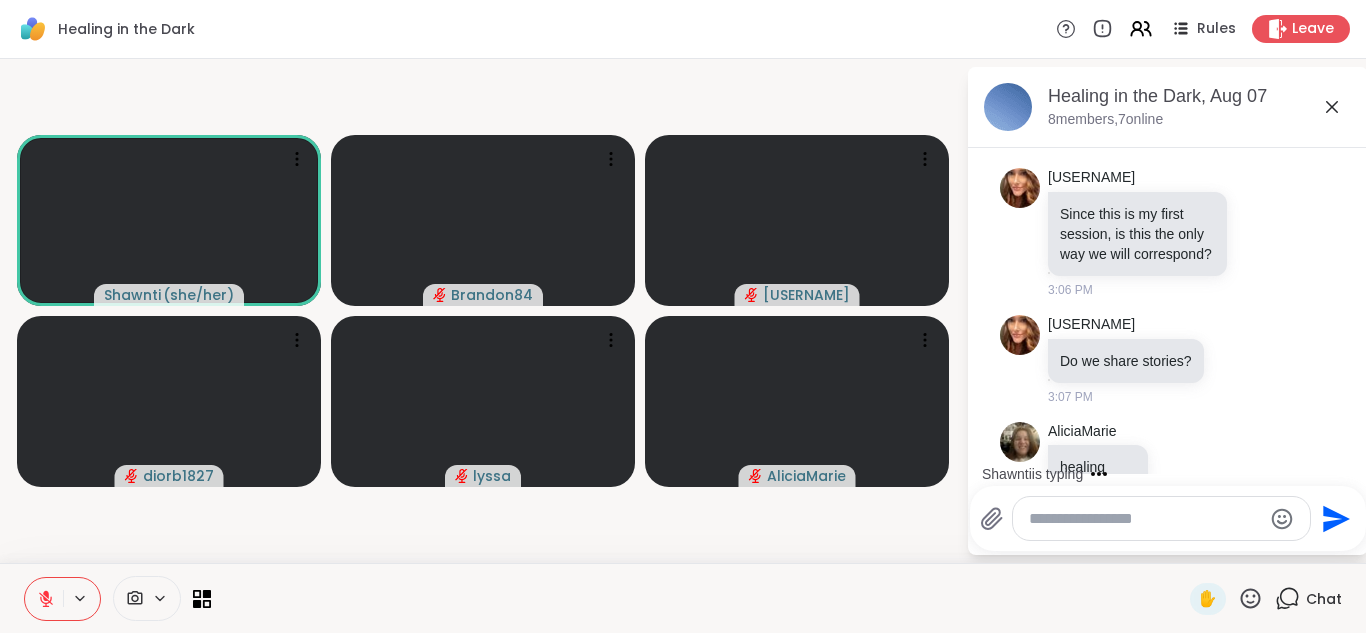 scroll, scrollTop: 1362, scrollLeft: 0, axis: vertical 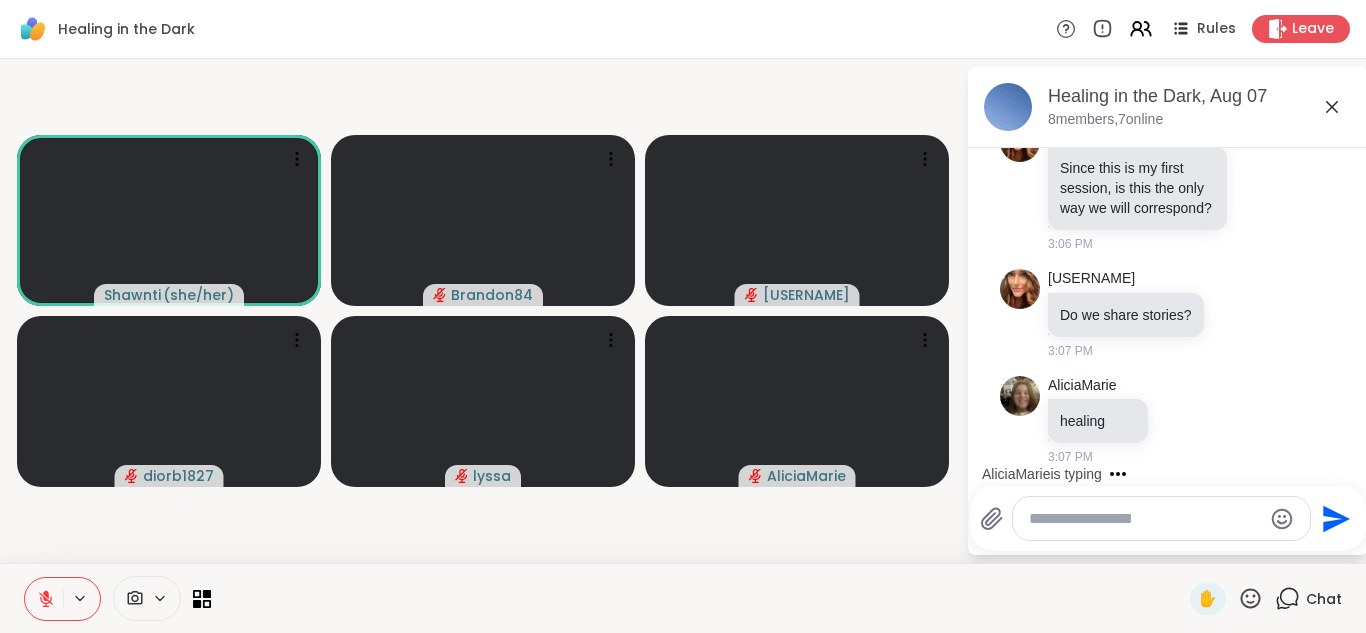click at bounding box center [1145, 519] 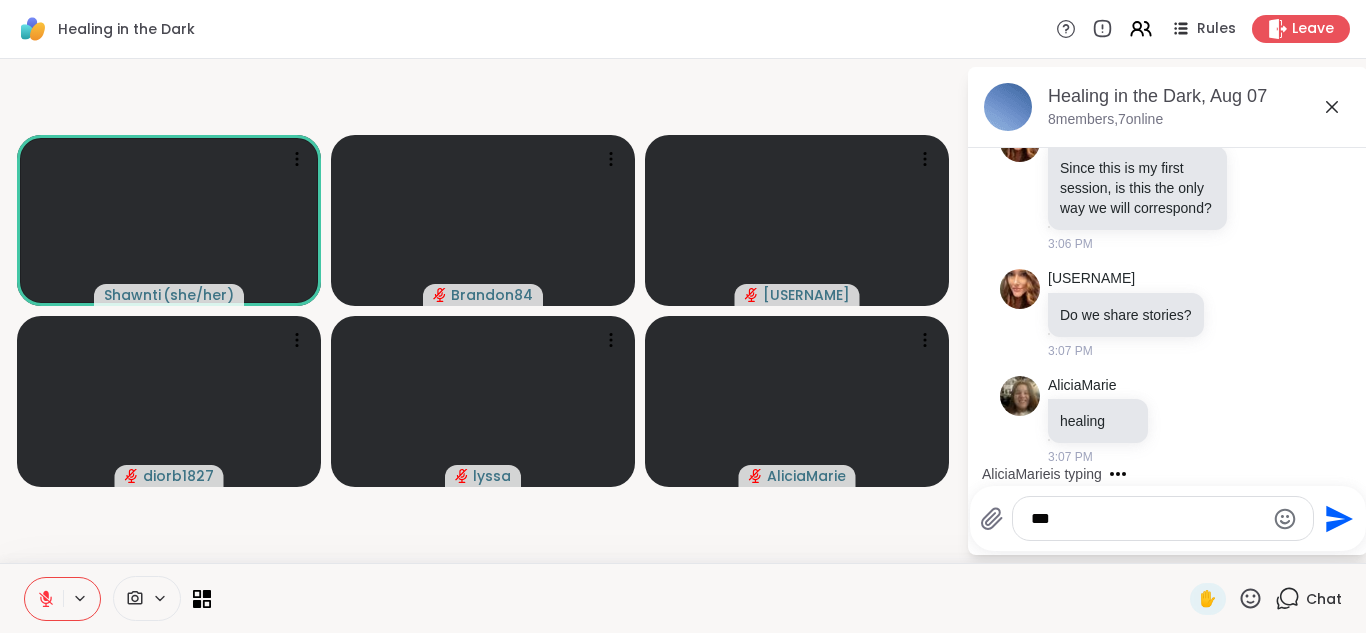 type on "****" 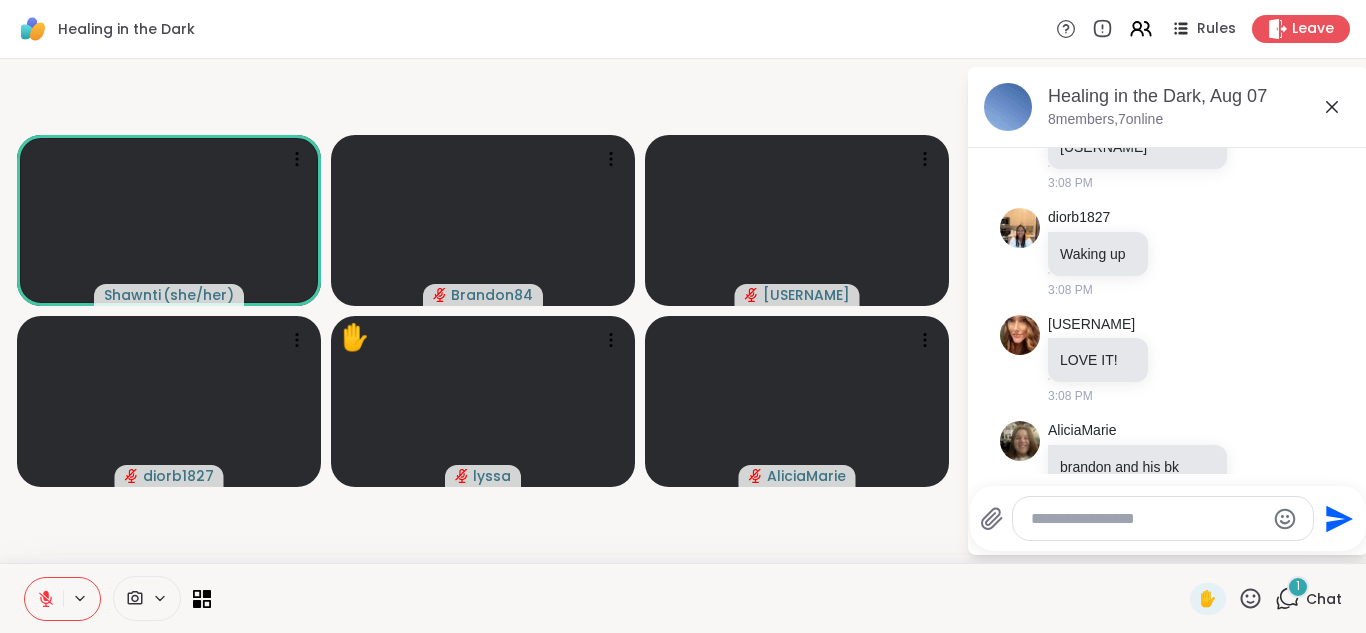 scroll, scrollTop: 2372, scrollLeft: 0, axis: vertical 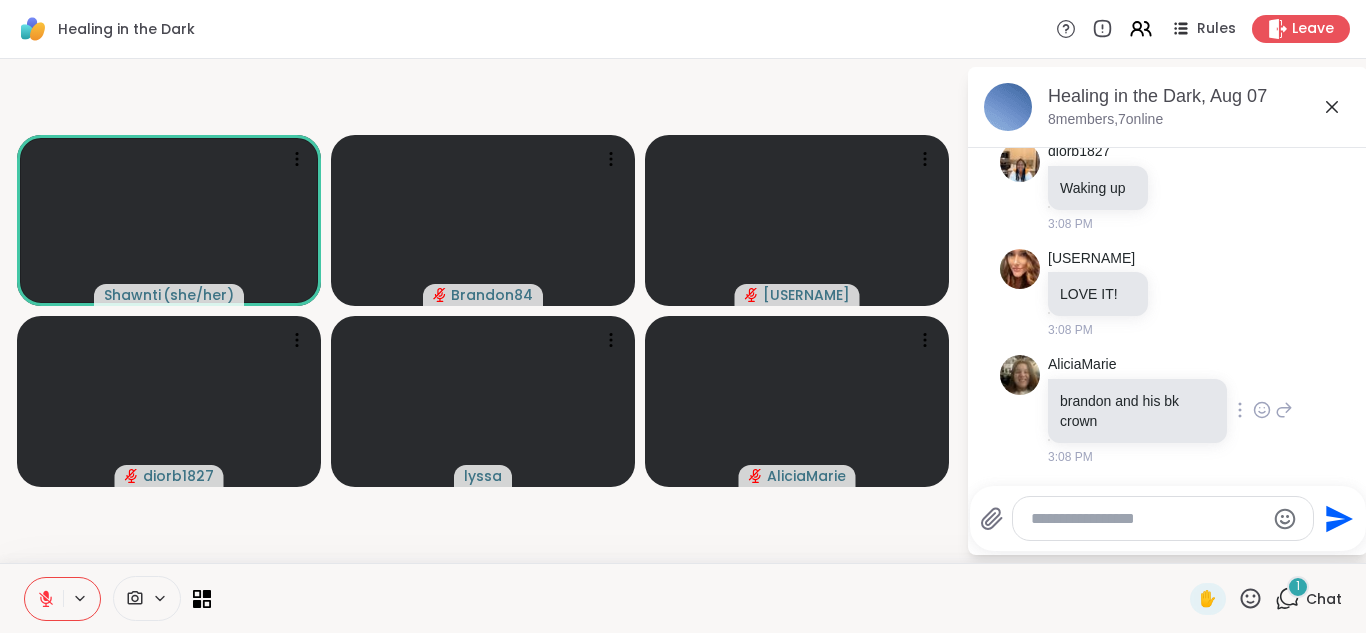 click 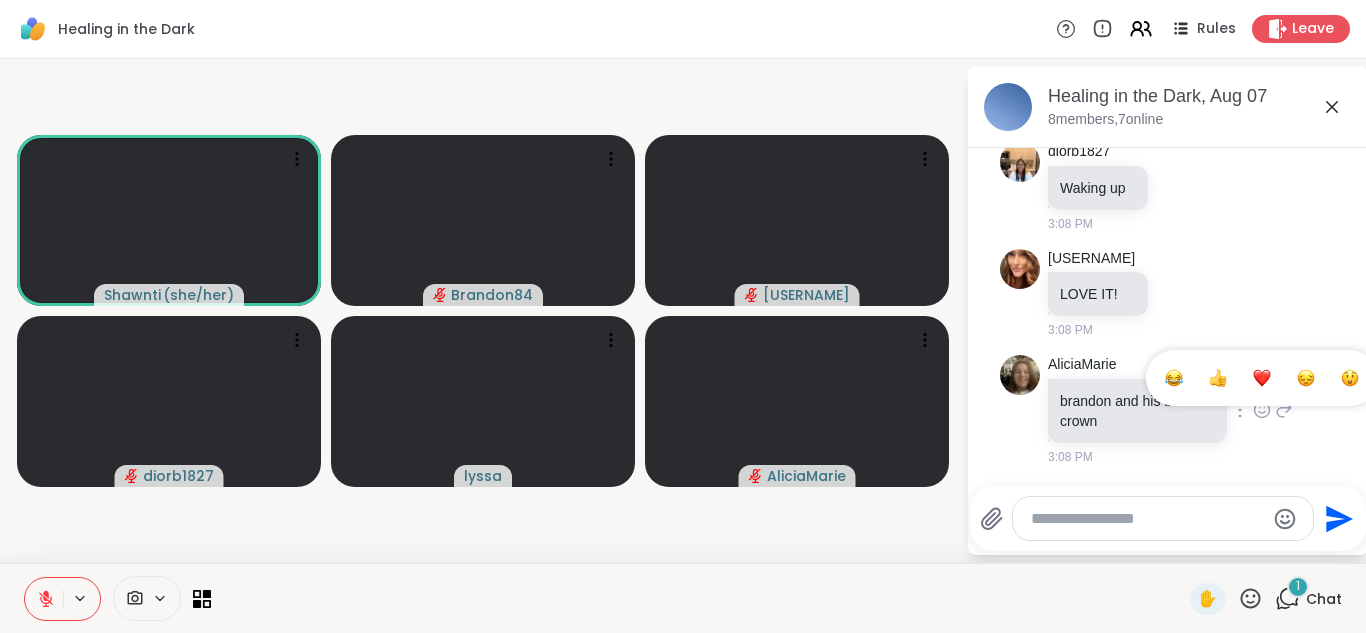 click at bounding box center (1262, 378) 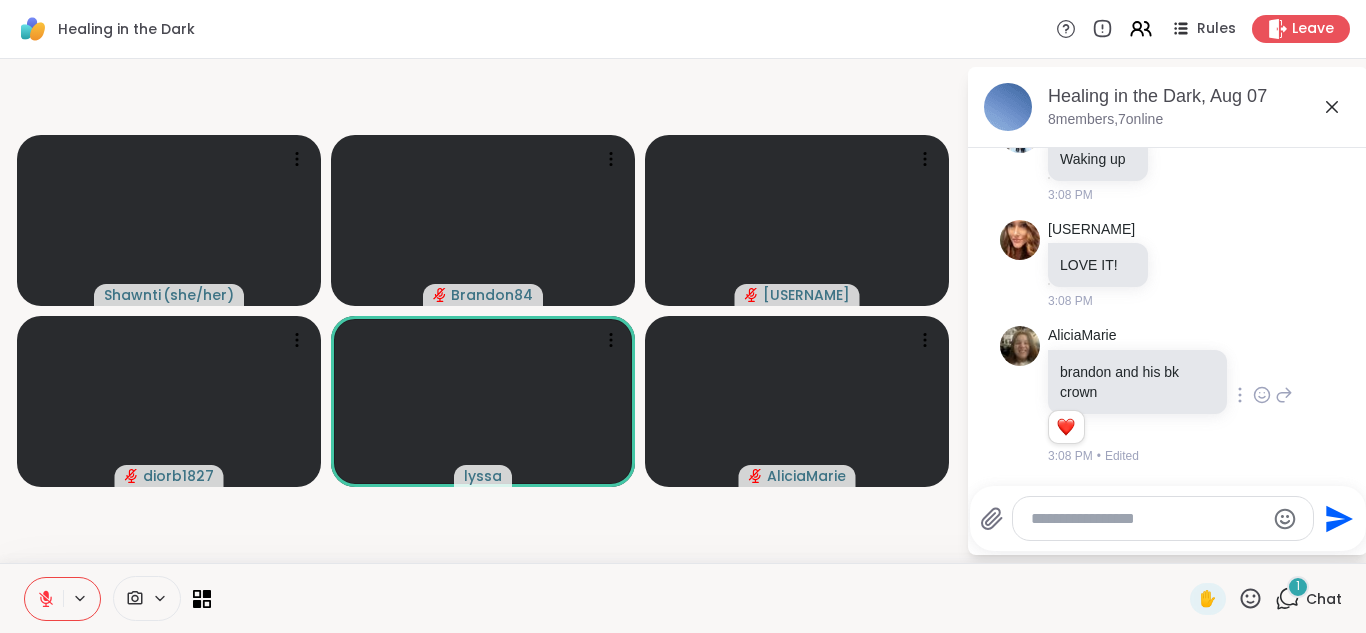 scroll, scrollTop: 2401, scrollLeft: 0, axis: vertical 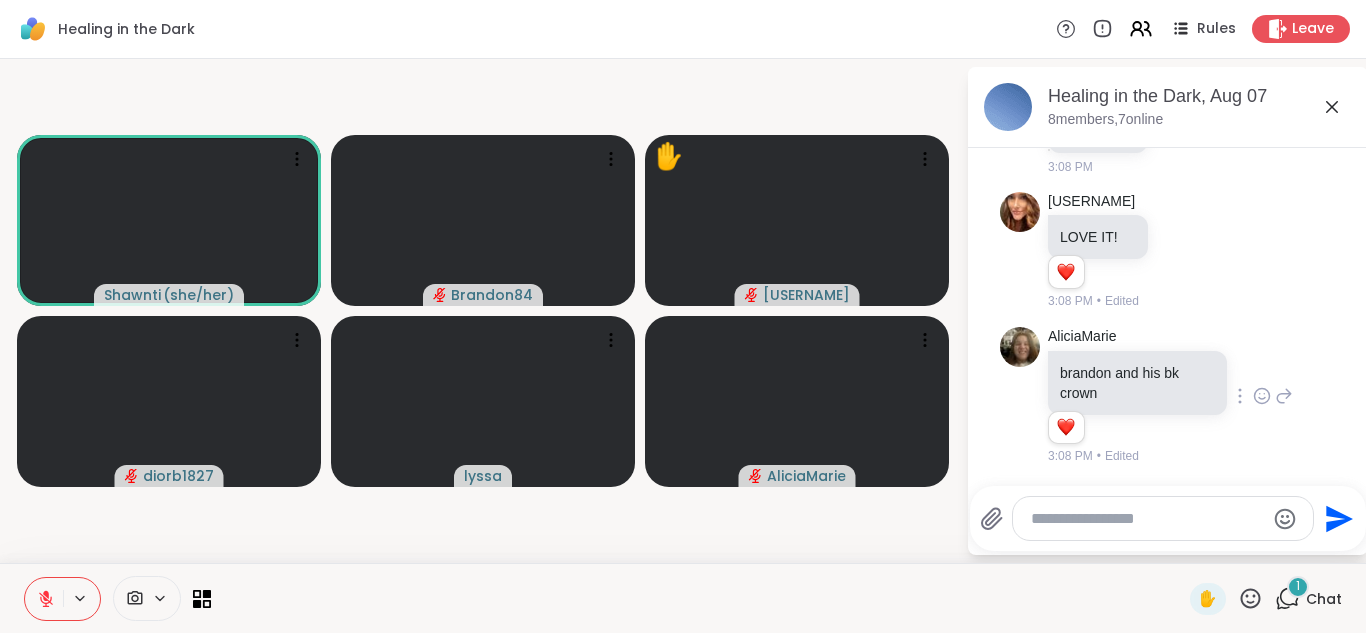 click 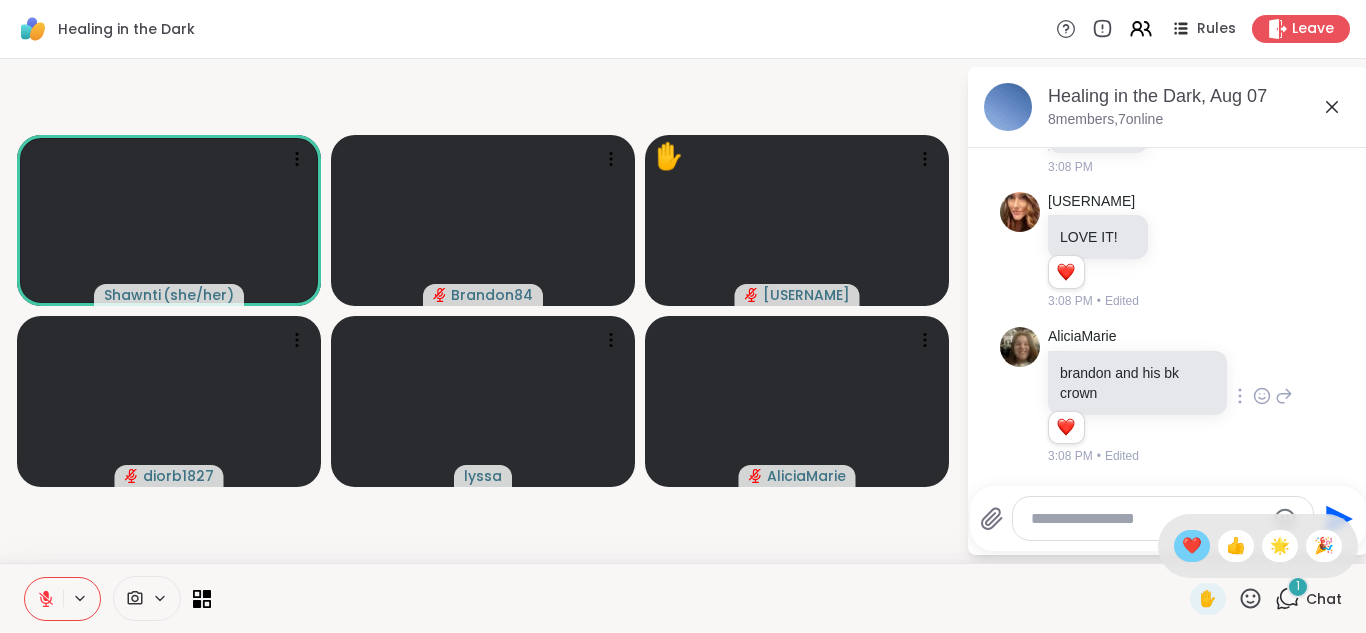click on "❤️" at bounding box center [1192, 546] 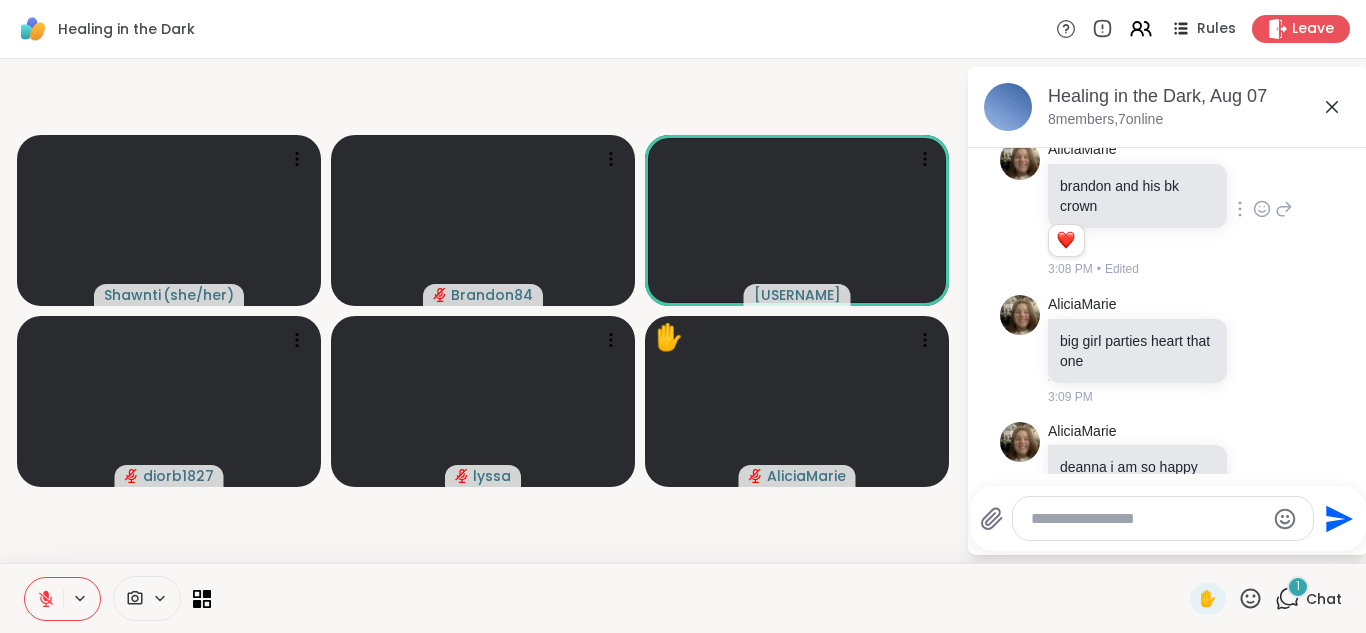 scroll, scrollTop: 2683, scrollLeft: 0, axis: vertical 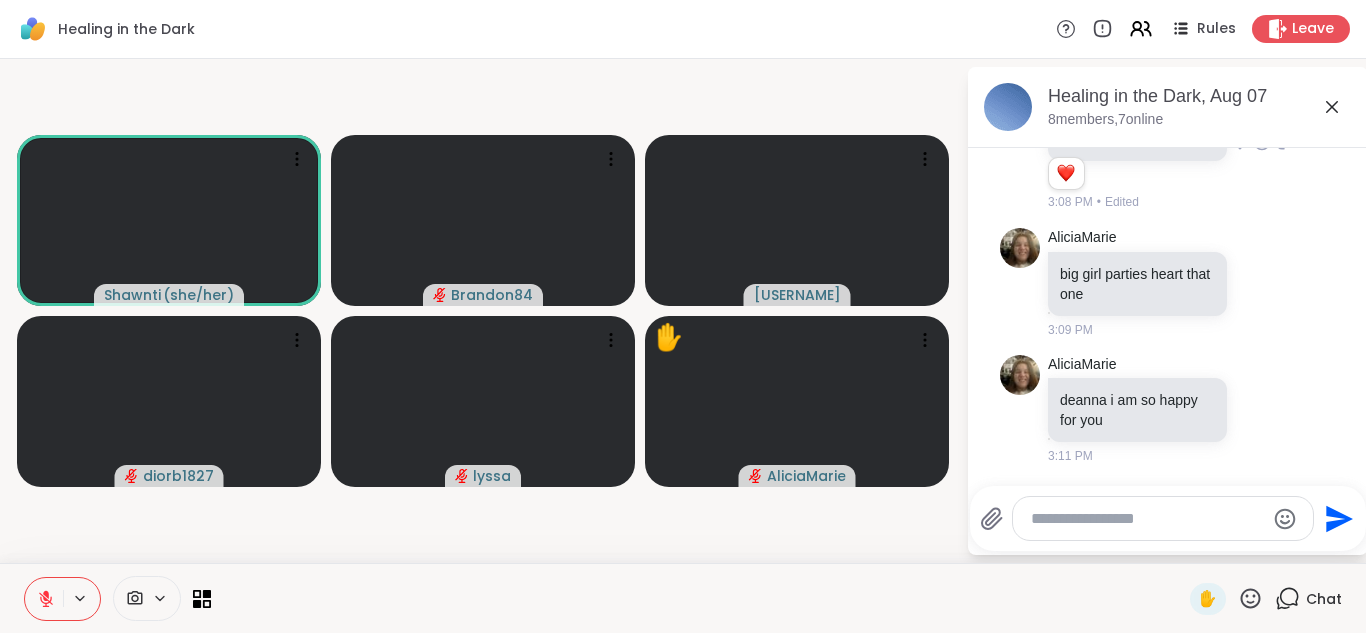 click at bounding box center (1147, 519) 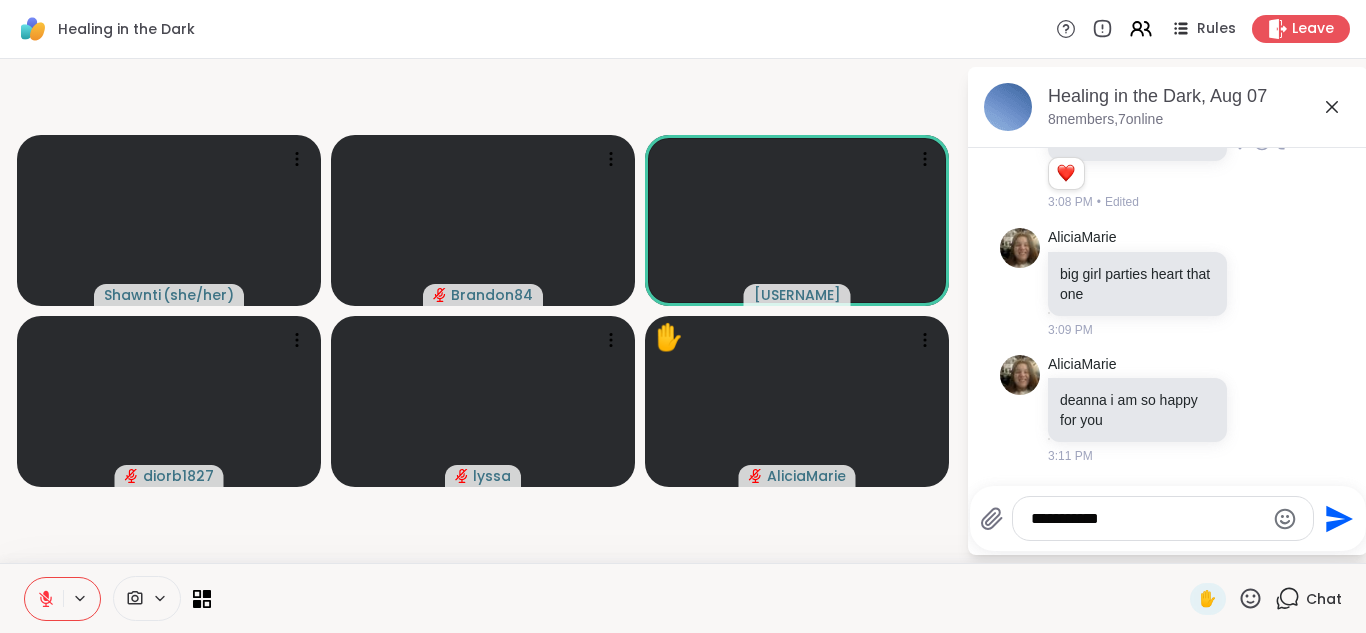 click on "**********" at bounding box center (1147, 519) 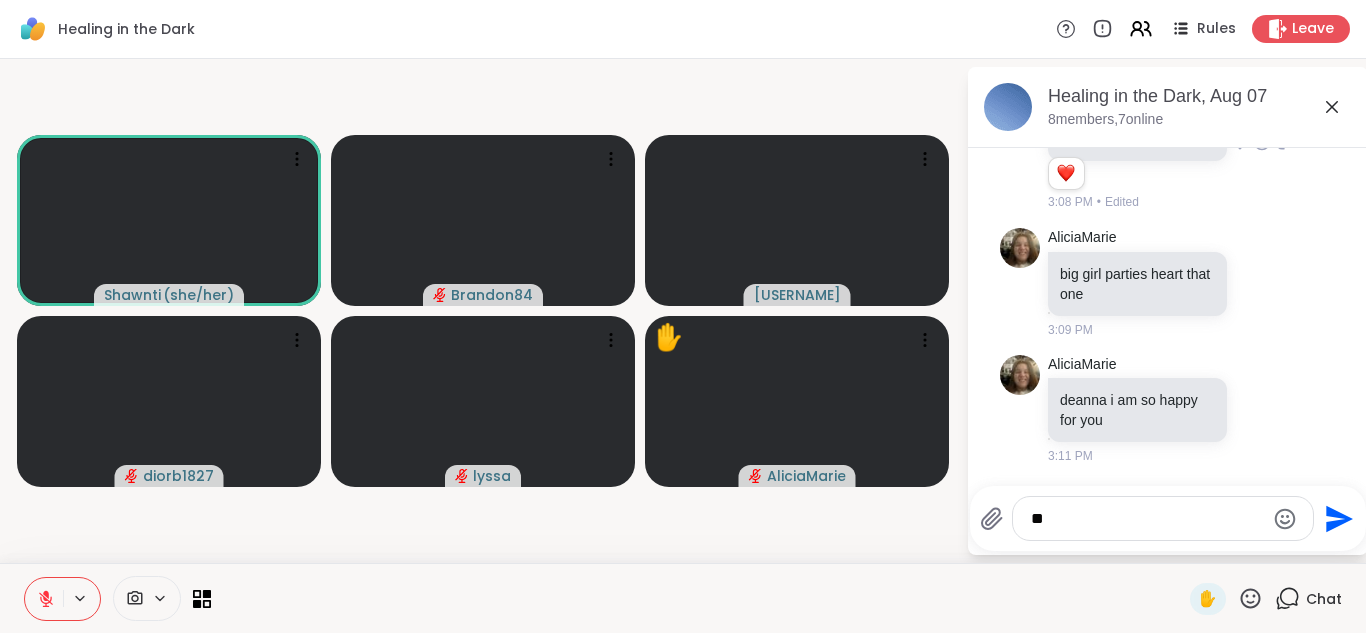 type on "*" 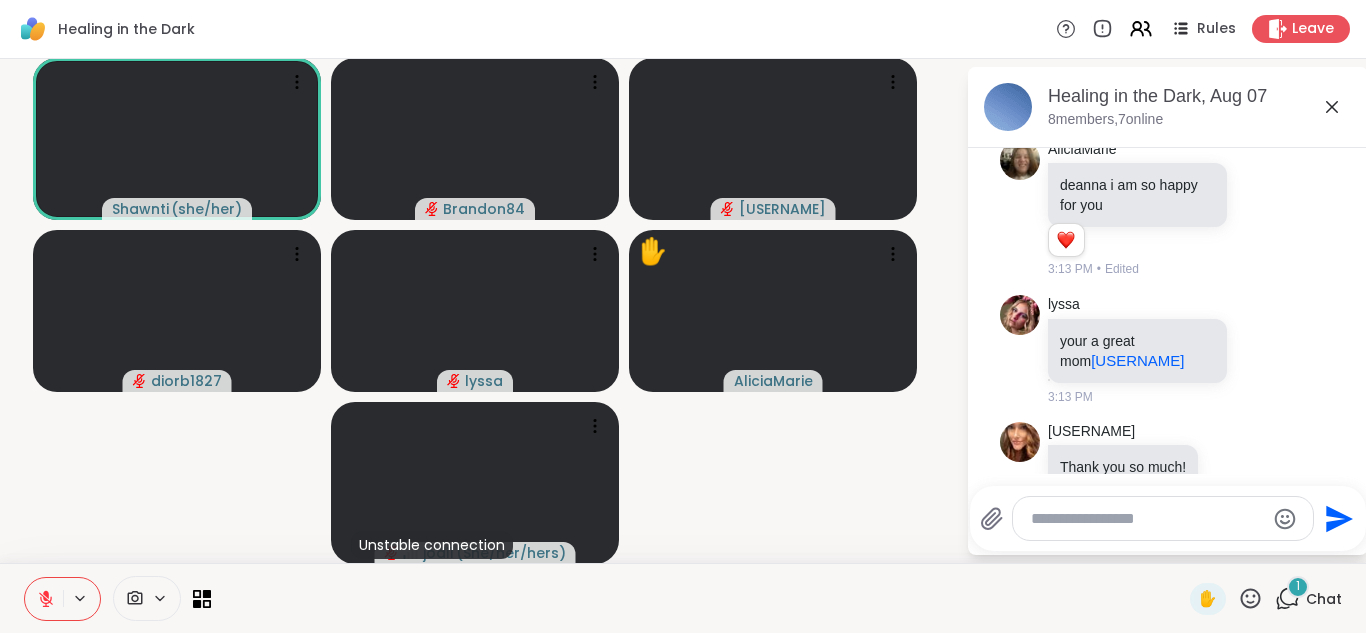 scroll, scrollTop: 2944, scrollLeft: 0, axis: vertical 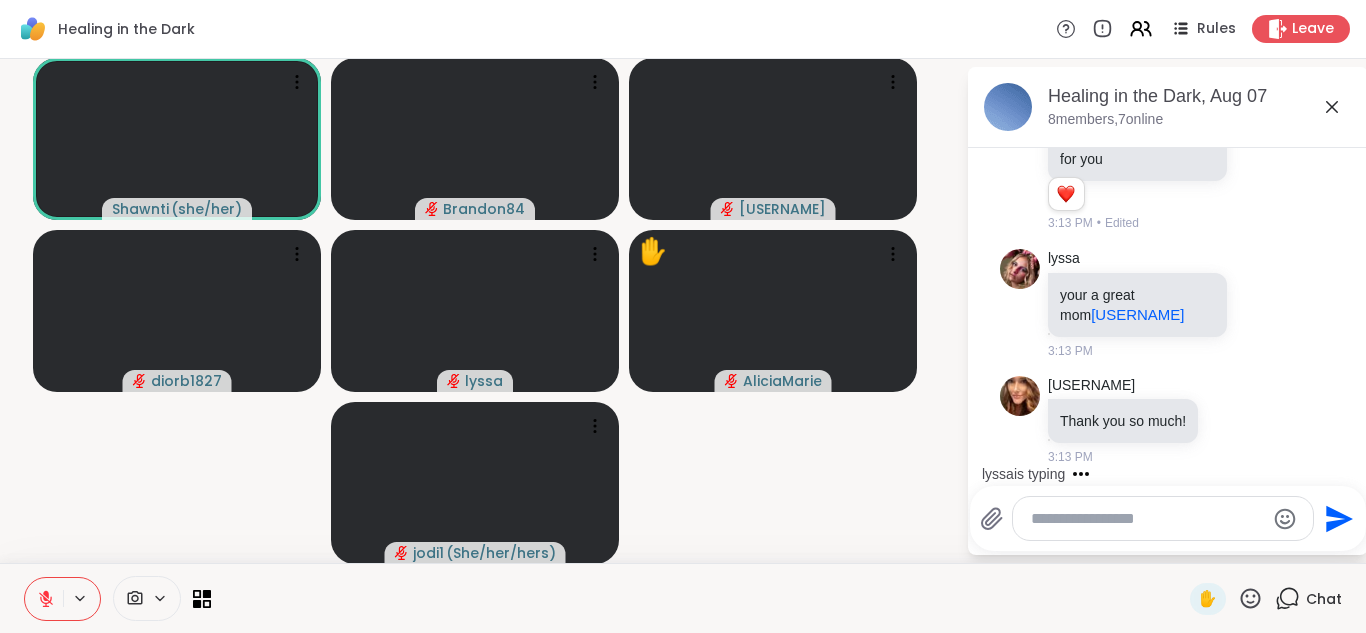 click at bounding box center [1147, 519] 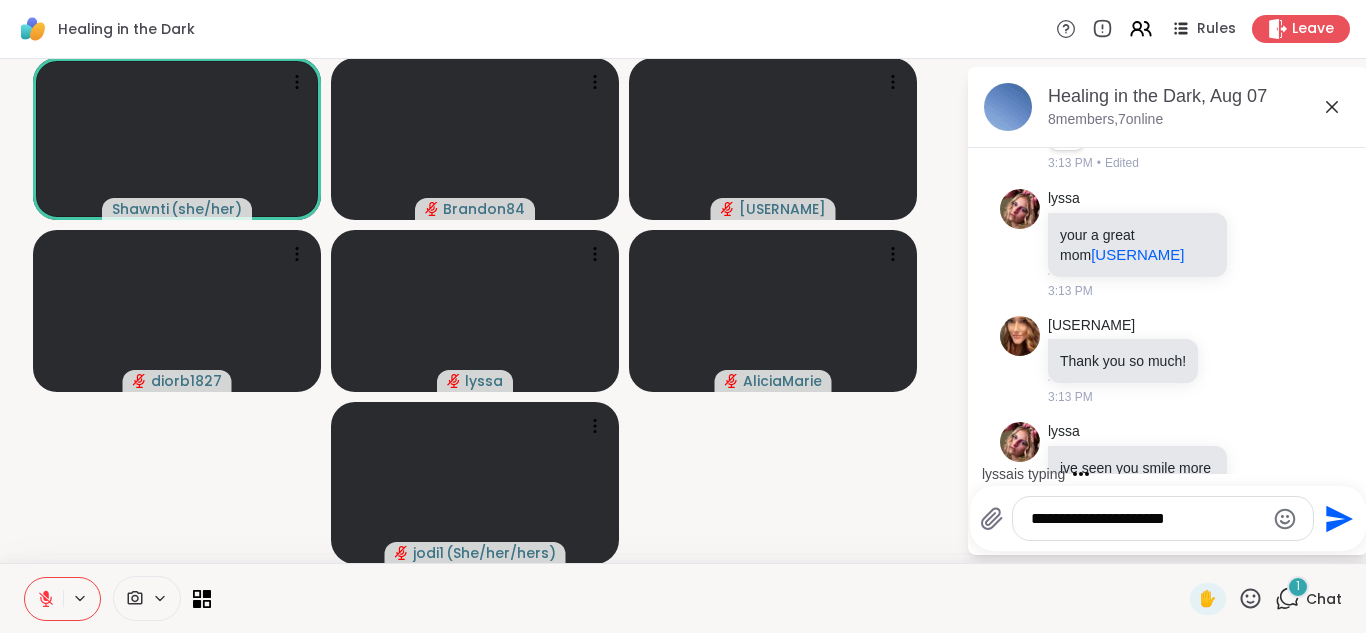 type on "**********" 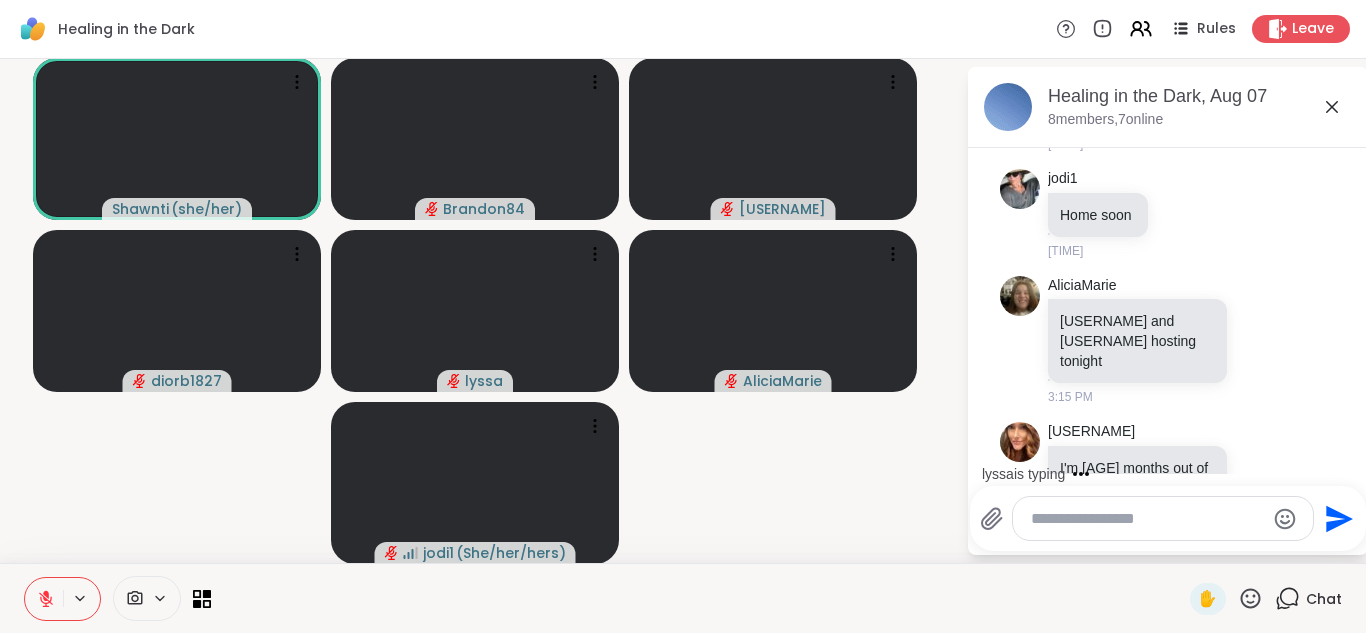 scroll, scrollTop: 3744, scrollLeft: 0, axis: vertical 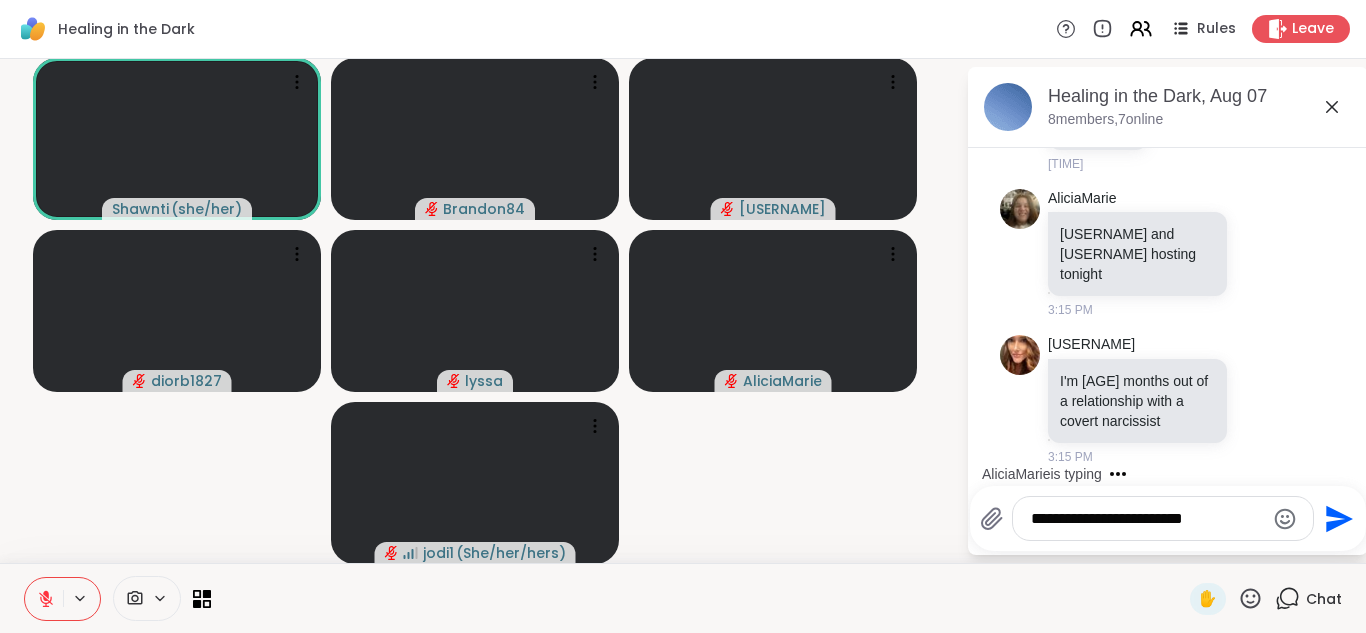 type on "**********" 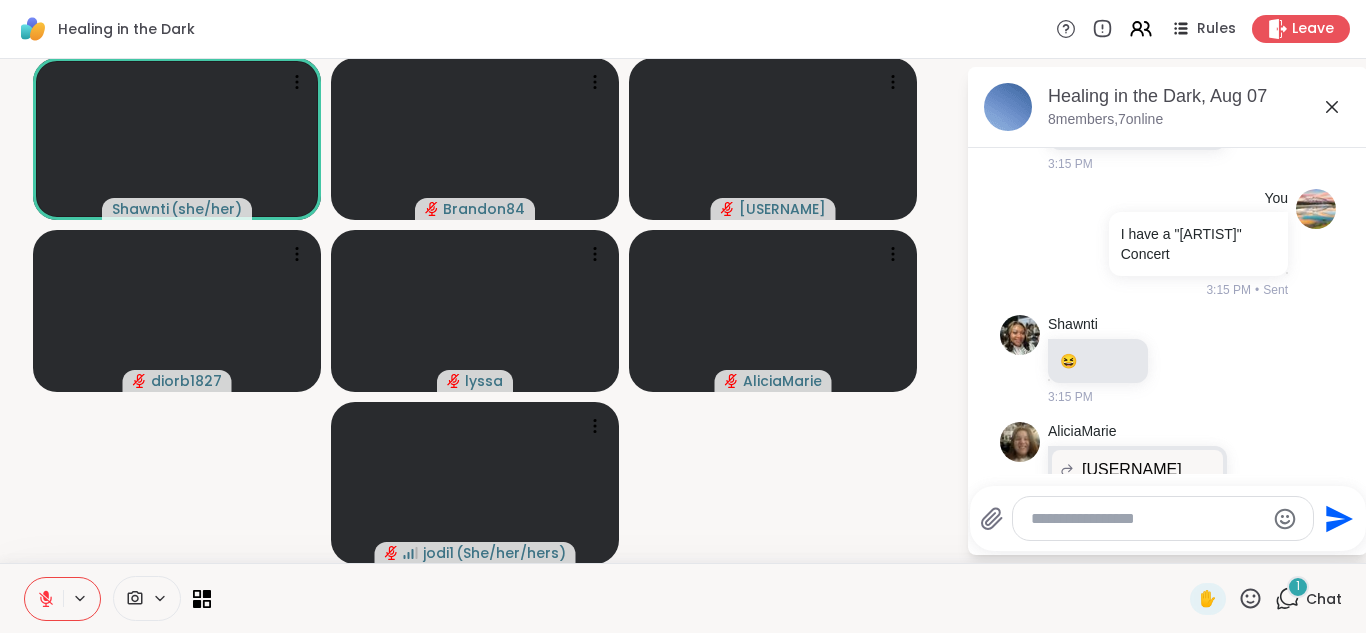 scroll, scrollTop: 4326, scrollLeft: 0, axis: vertical 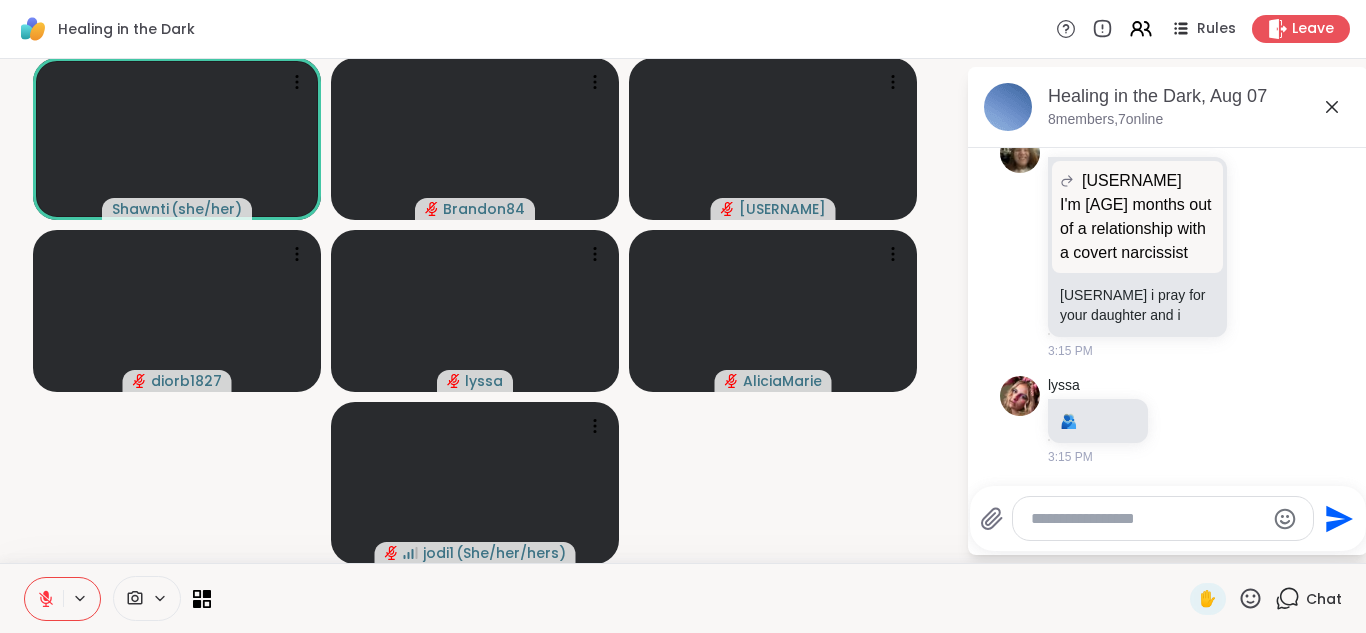 click 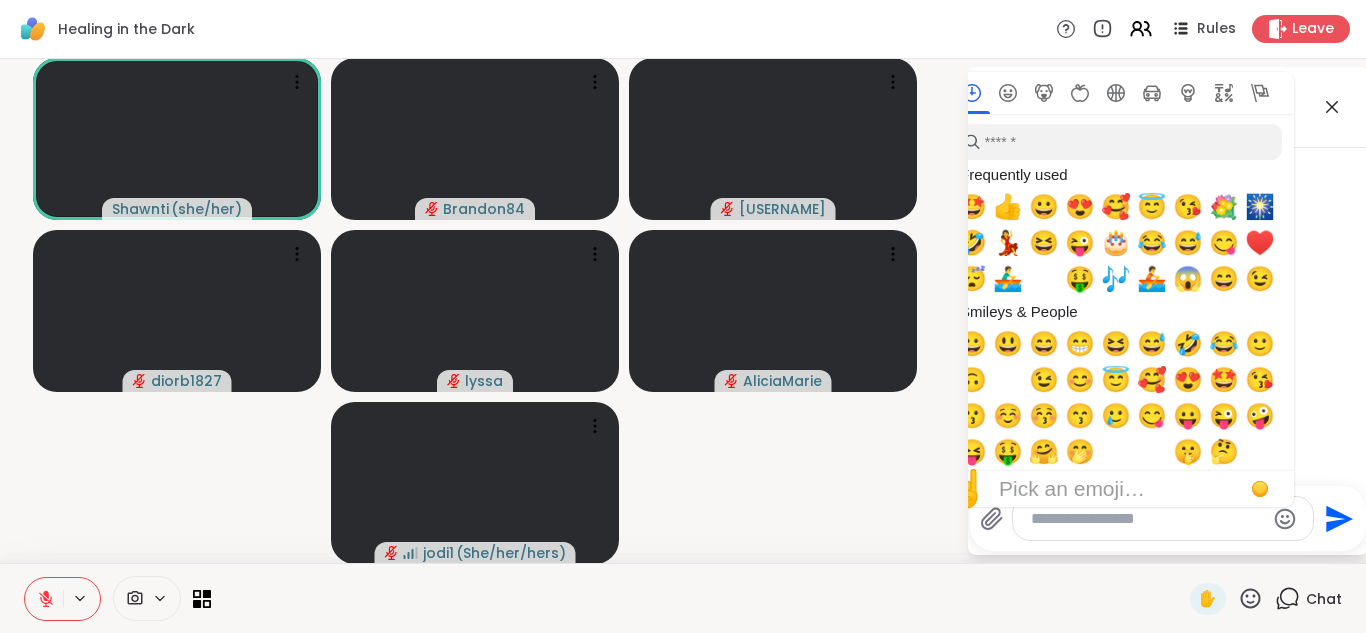 scroll, scrollTop: 4355, scrollLeft: 0, axis: vertical 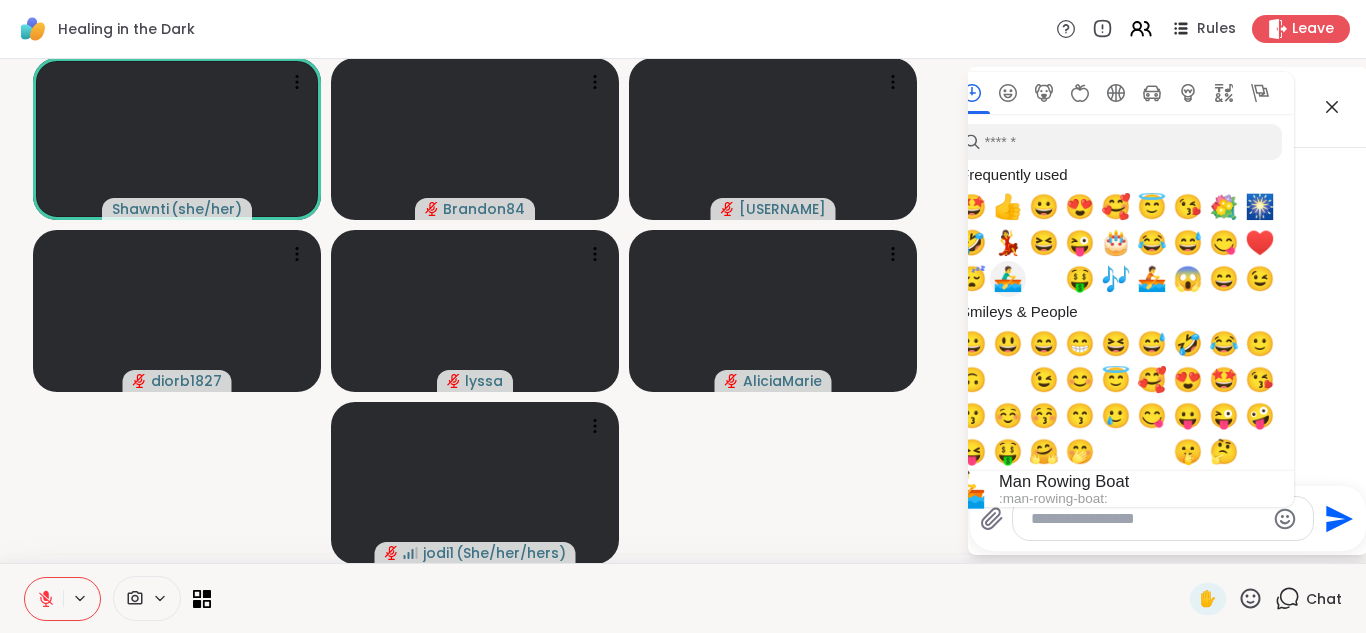 click on "🚣‍♂️" at bounding box center (1008, 279) 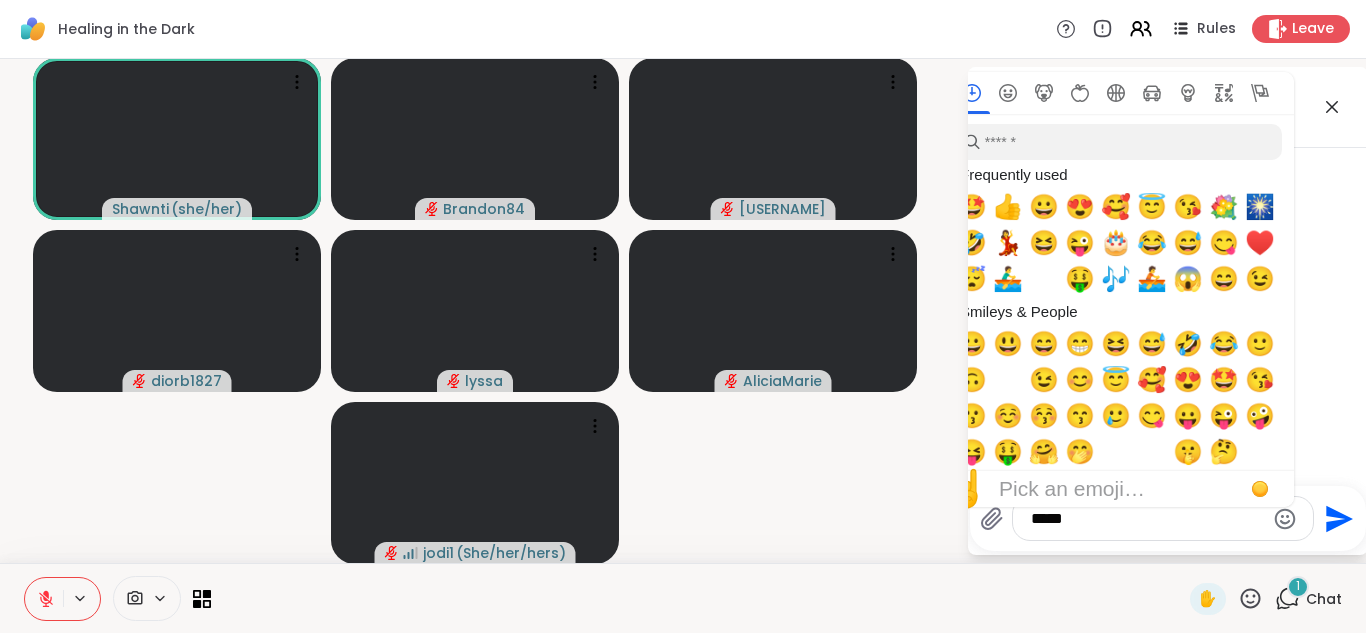 click 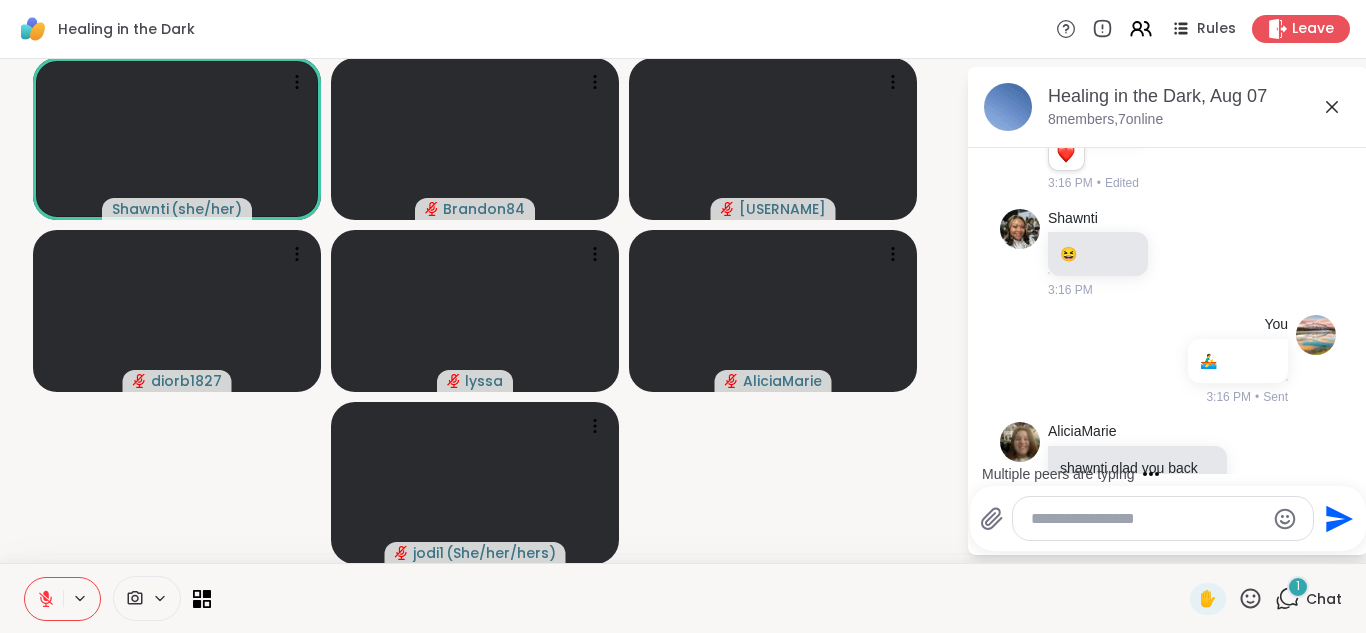 scroll, scrollTop: 4695, scrollLeft: 0, axis: vertical 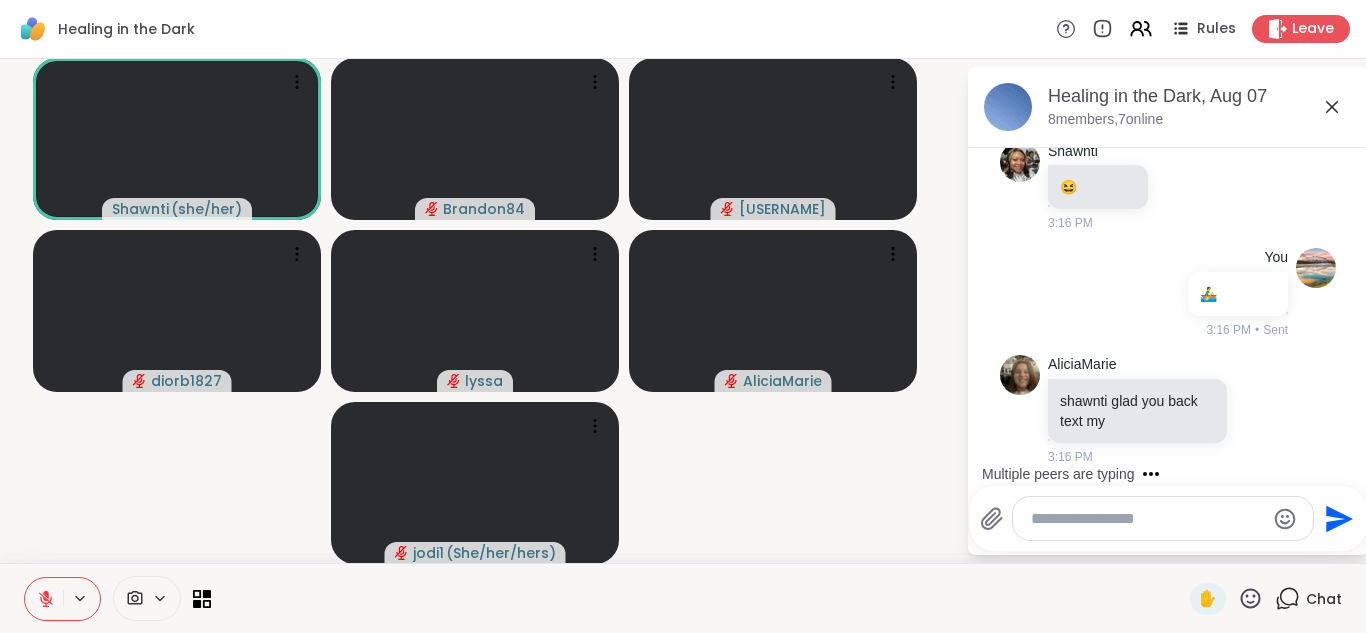 click at bounding box center [1147, 519] 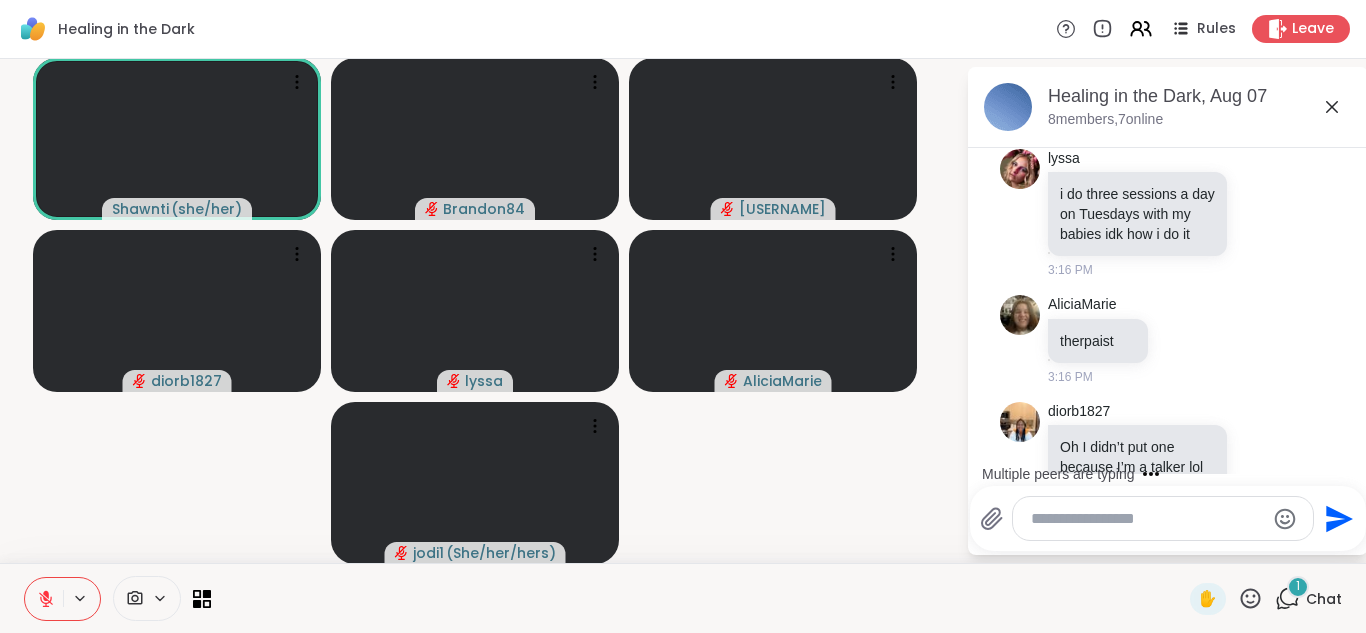scroll, scrollTop: 5114, scrollLeft: 0, axis: vertical 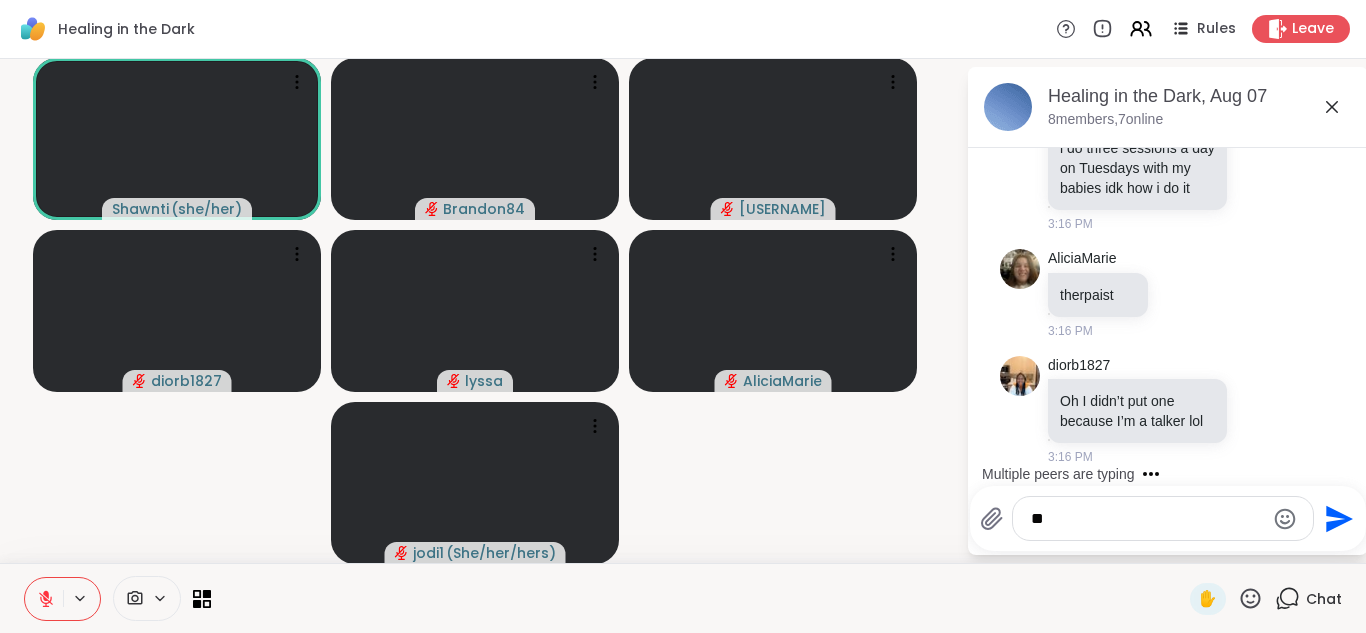 type on "*" 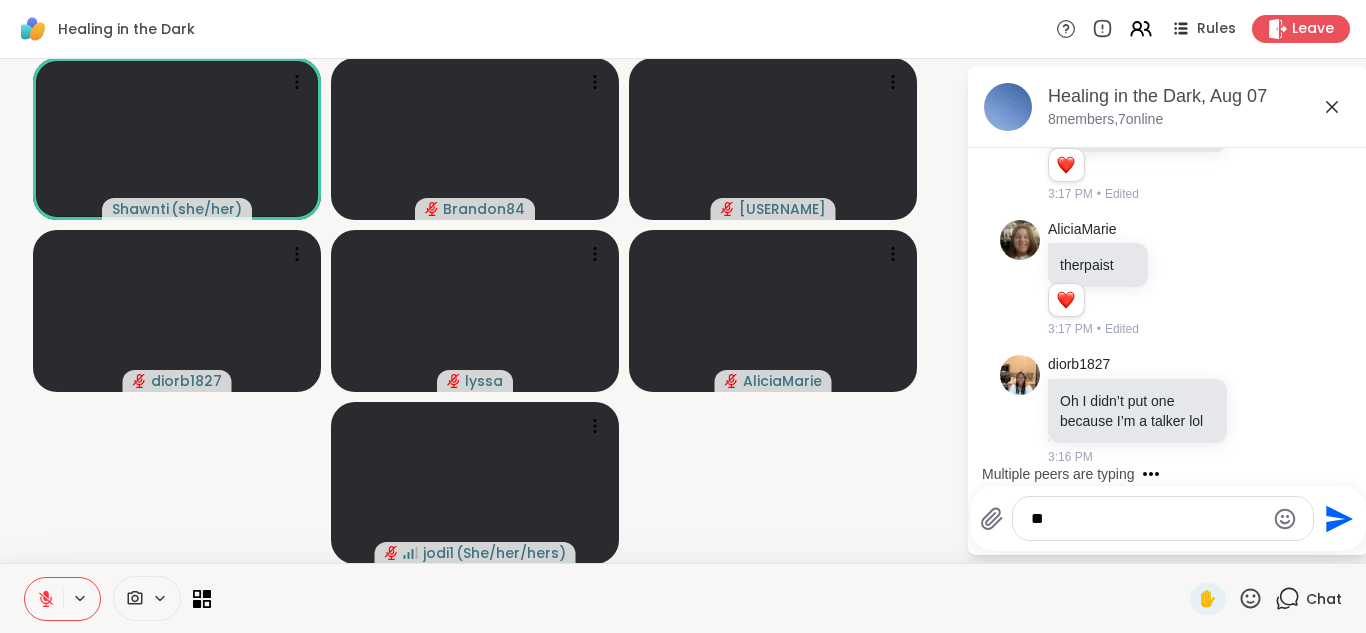 type on "*" 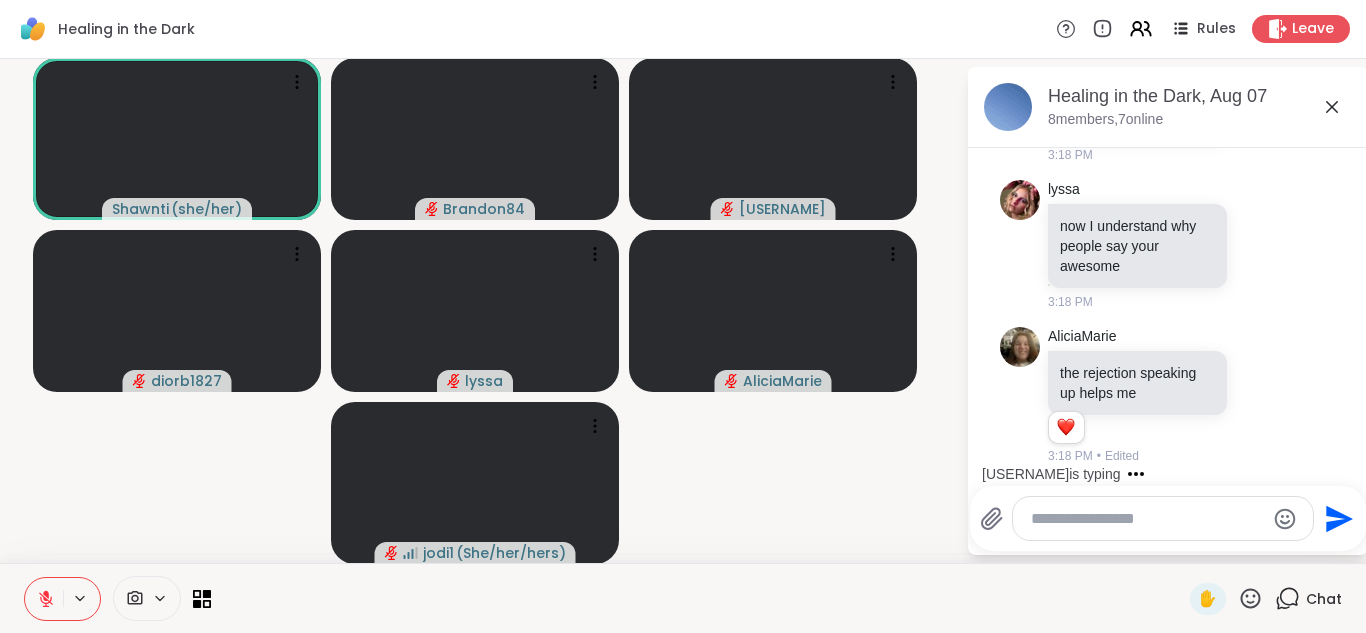 scroll, scrollTop: 6108, scrollLeft: 0, axis: vertical 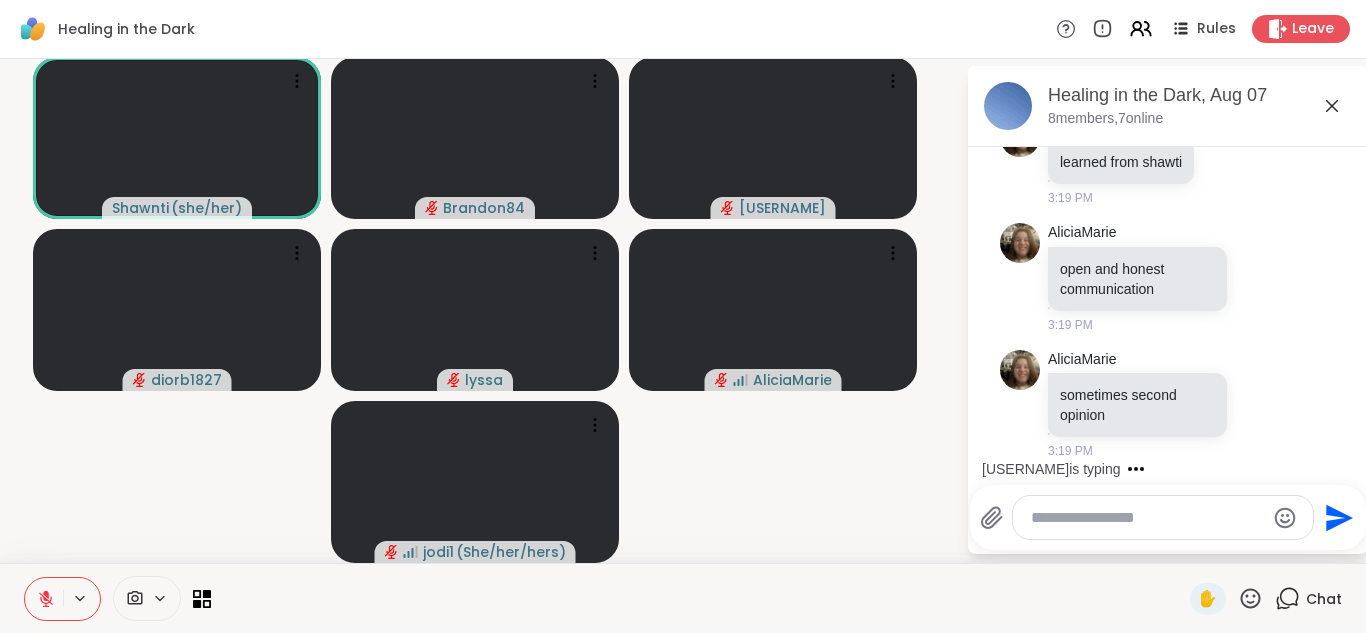 click at bounding box center (1147, 518) 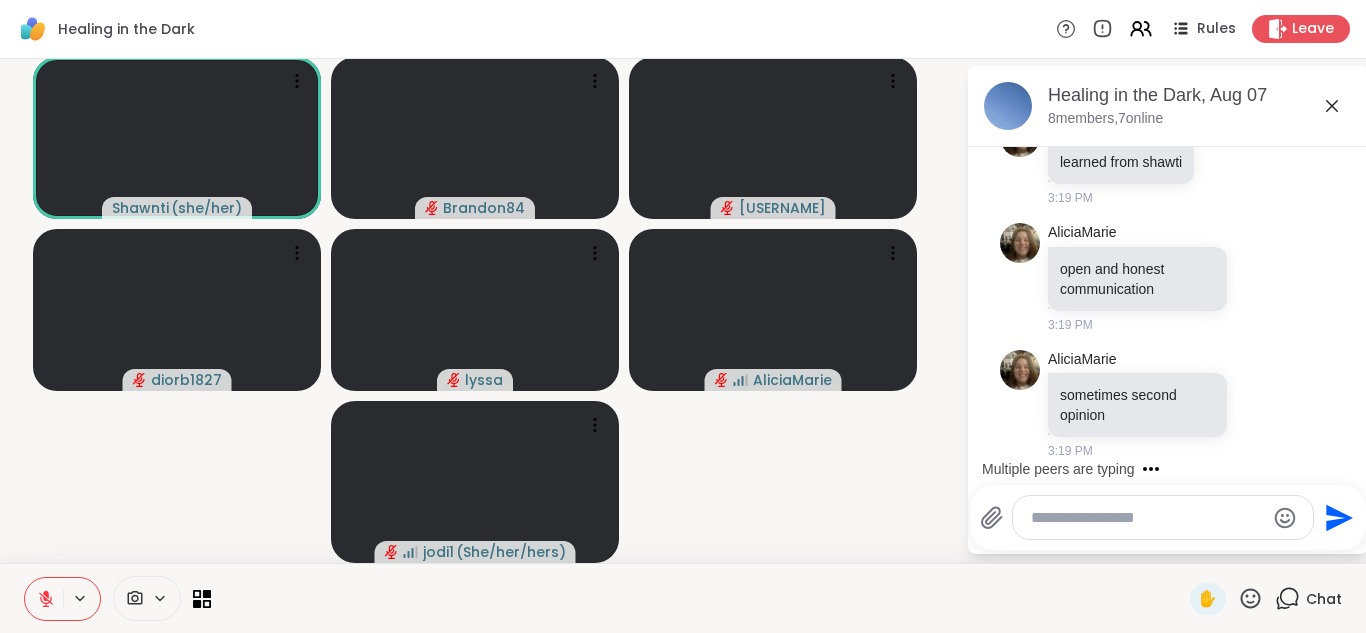 type on "*" 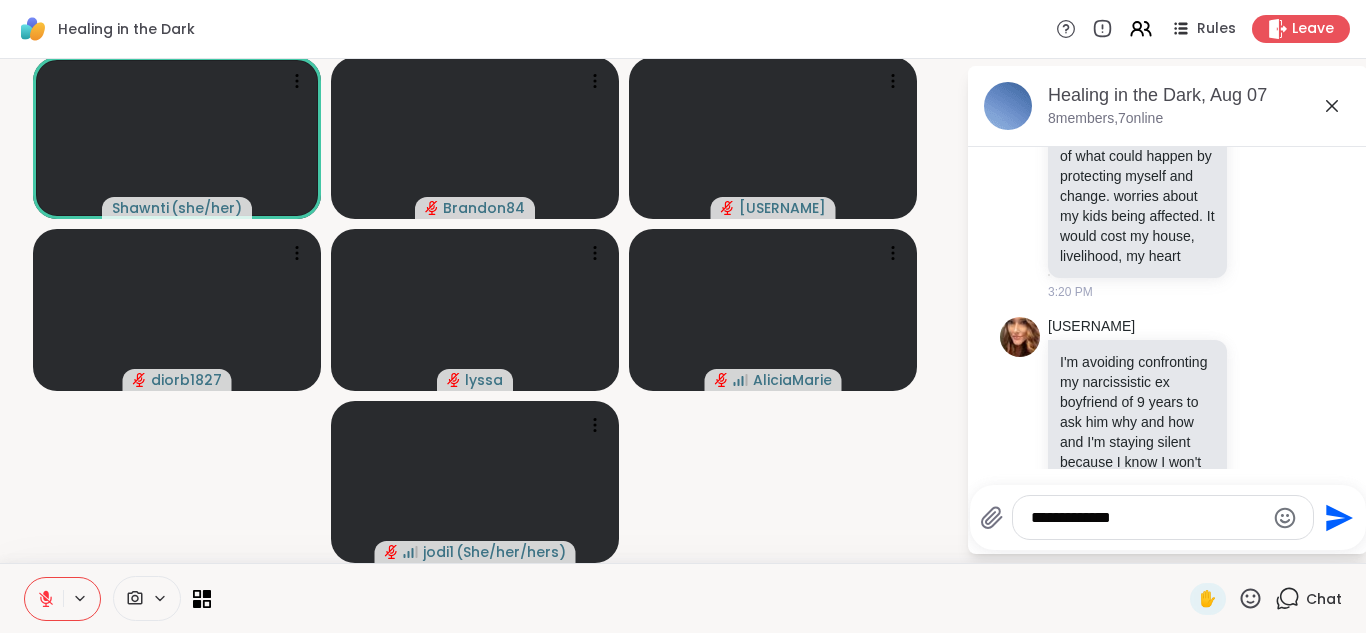 scroll, scrollTop: 7536, scrollLeft: 0, axis: vertical 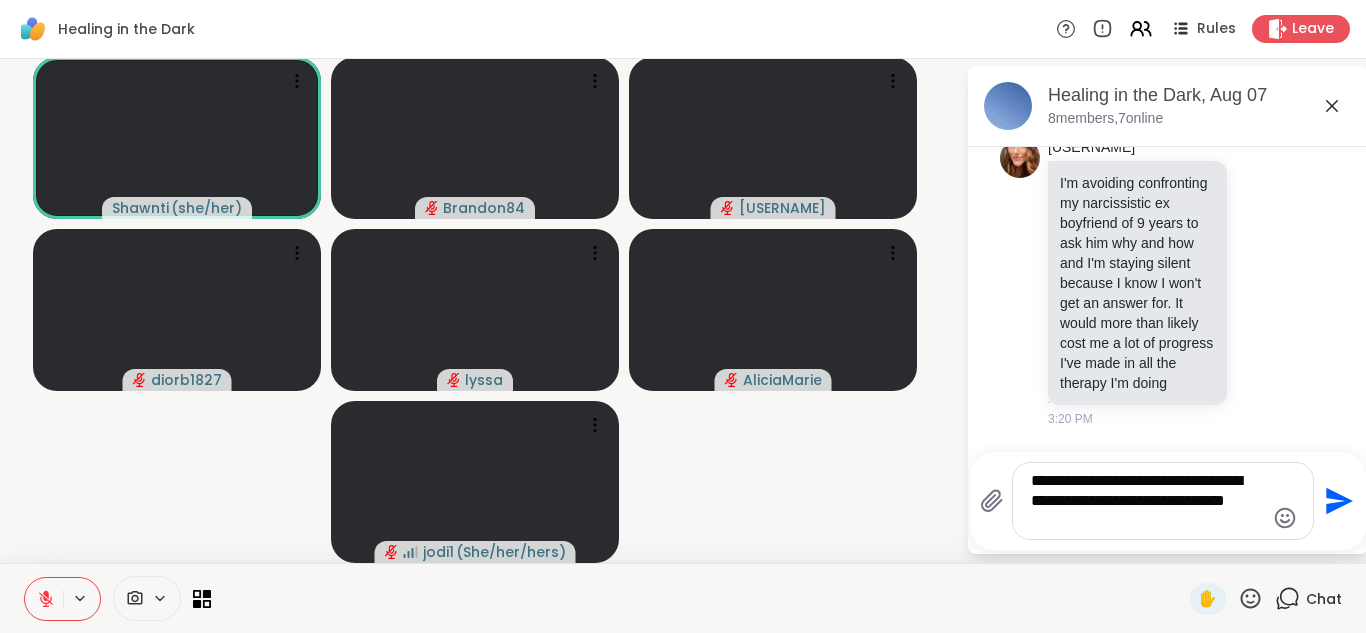 type on "**********" 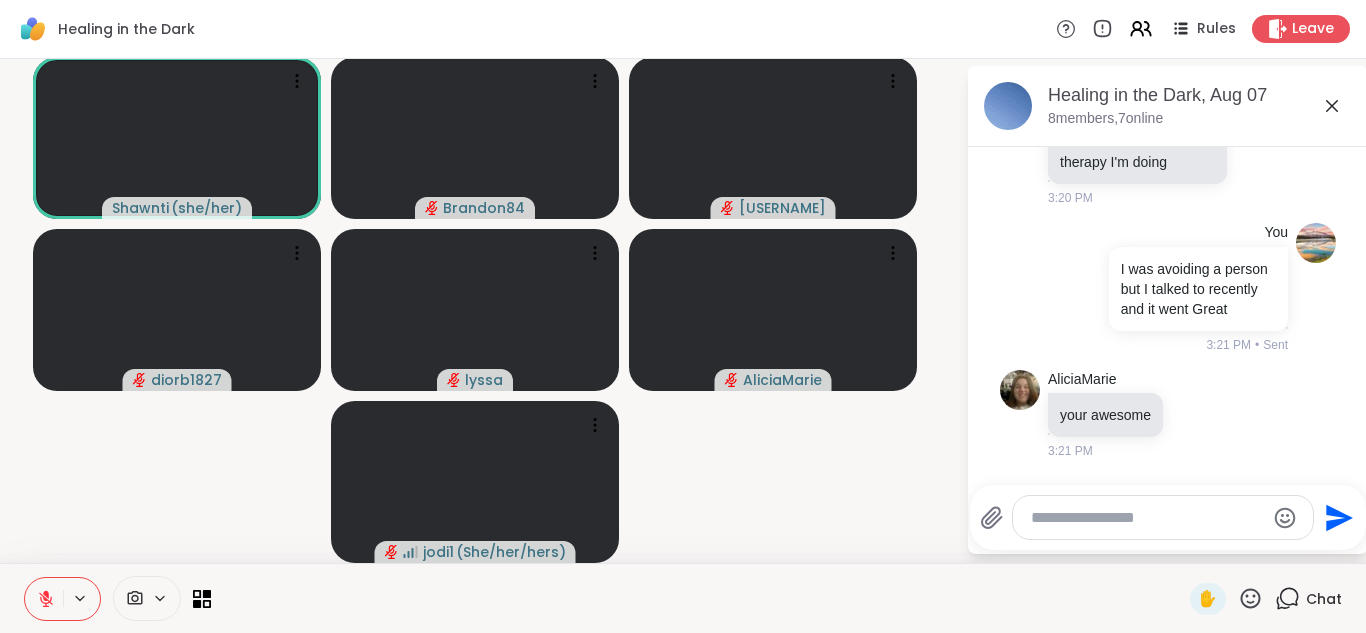 scroll, scrollTop: 7810, scrollLeft: 0, axis: vertical 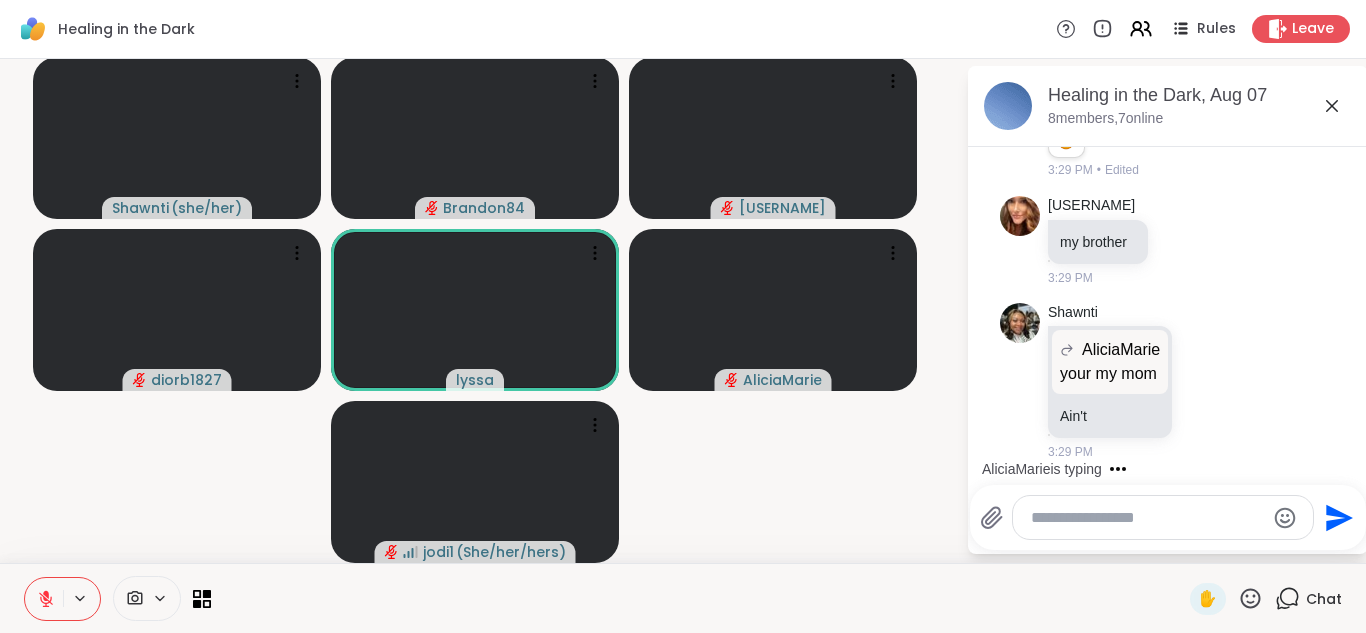 click on "[USERNAME] [USERNAME] your my mom your my mom Ain't [TIME]" at bounding box center [1168, 382] 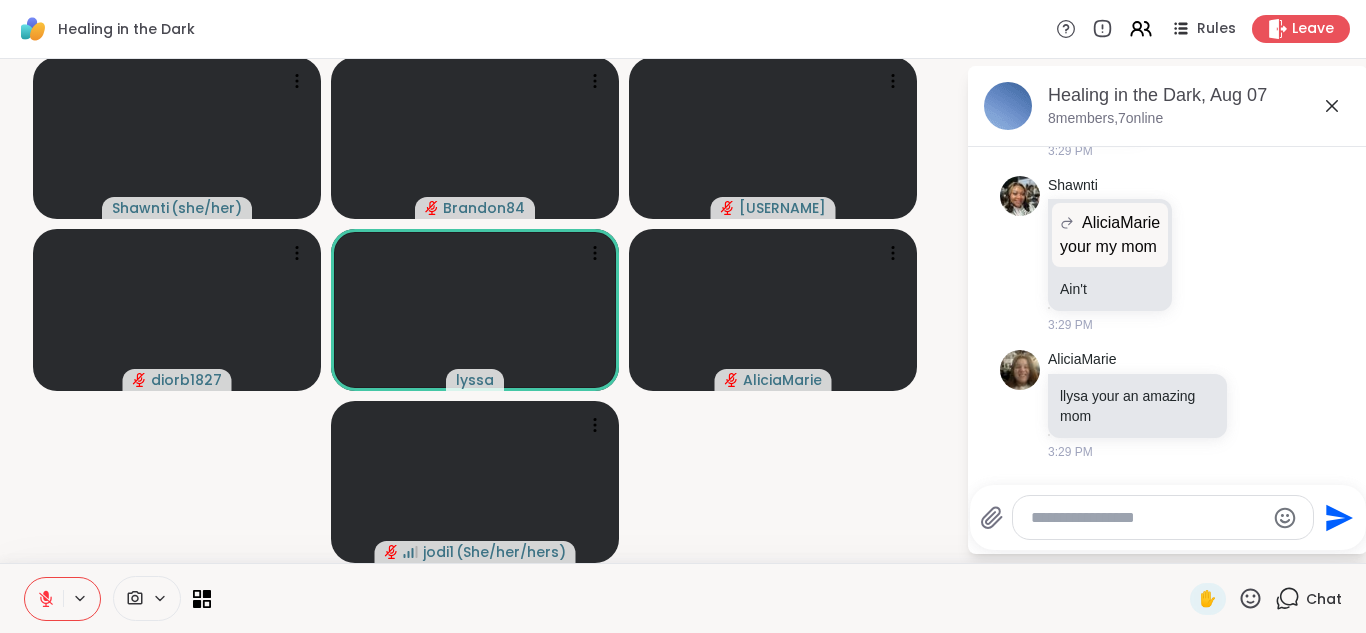 scroll, scrollTop: 10286, scrollLeft: 0, axis: vertical 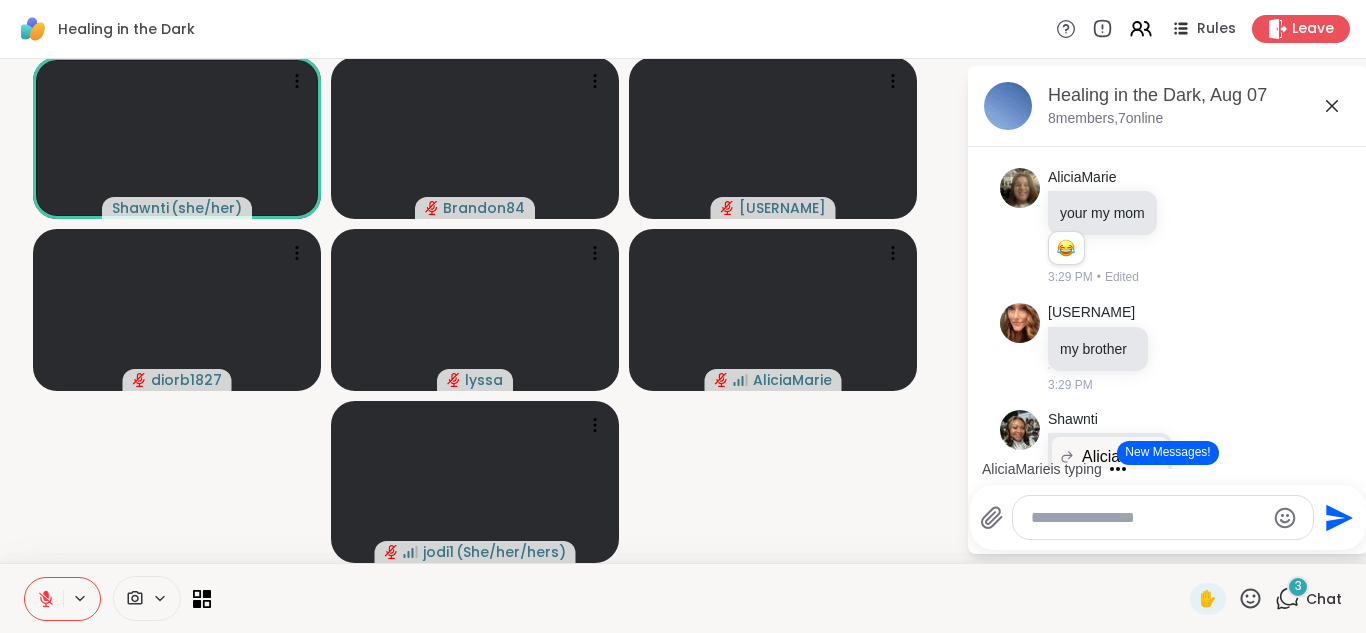 click on "New Messages!" at bounding box center (1167, 453) 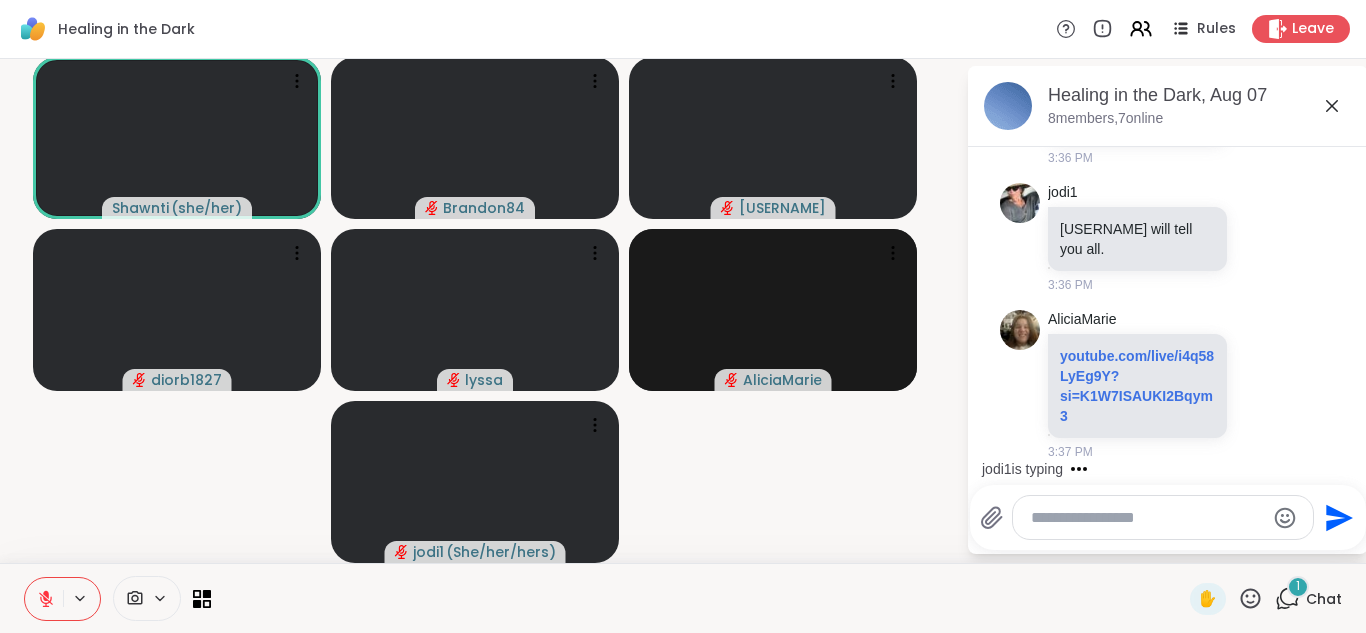 scroll, scrollTop: 14734, scrollLeft: 0, axis: vertical 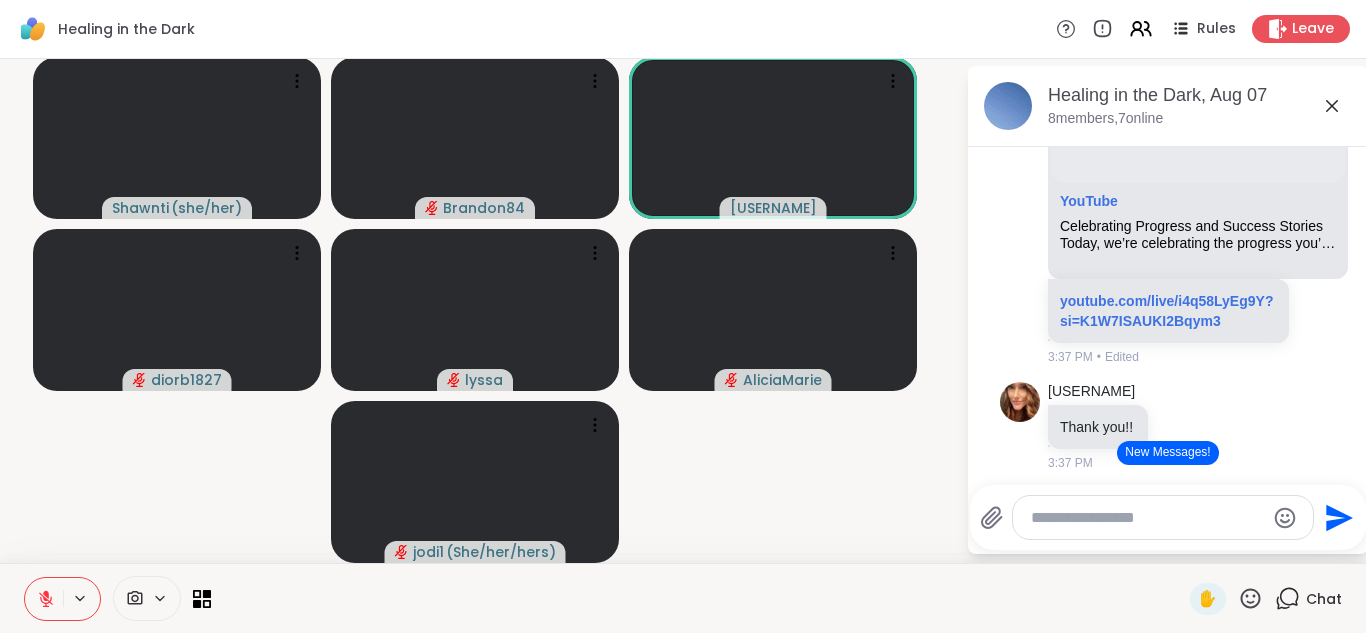 click on "New Messages!" at bounding box center (1167, 453) 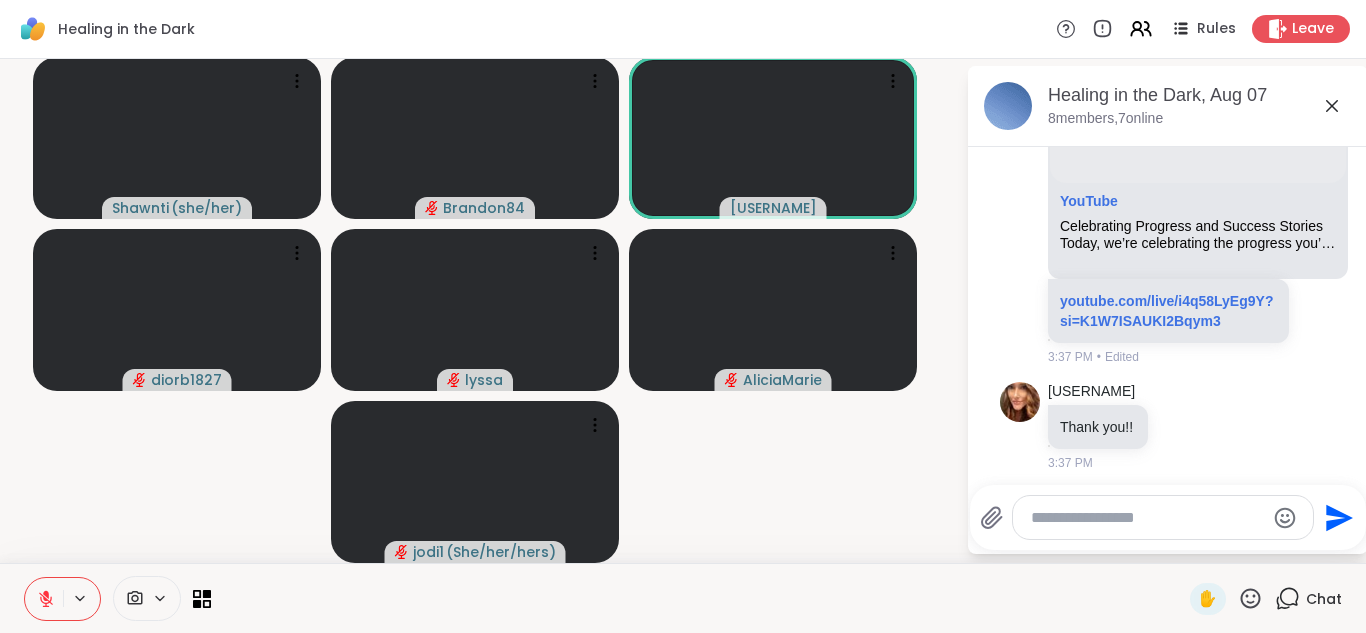 scroll, scrollTop: 17690, scrollLeft: 0, axis: vertical 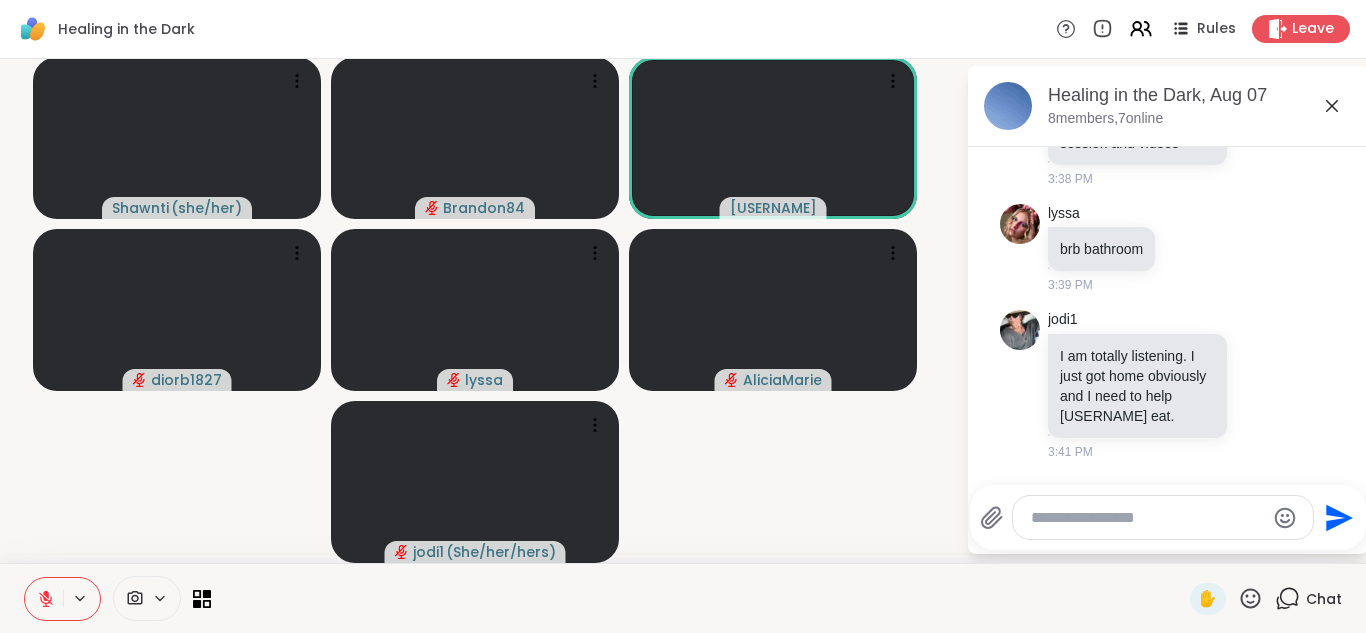 click at bounding box center (1147, 518) 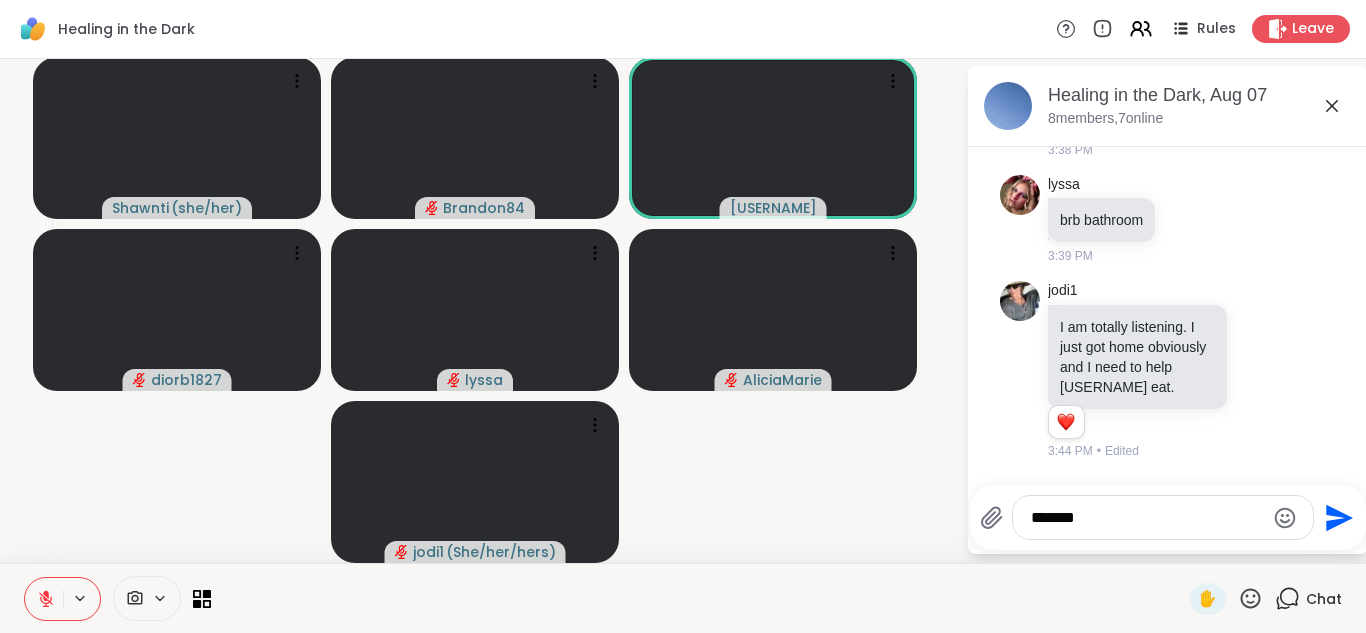 scroll, scrollTop: 17719, scrollLeft: 0, axis: vertical 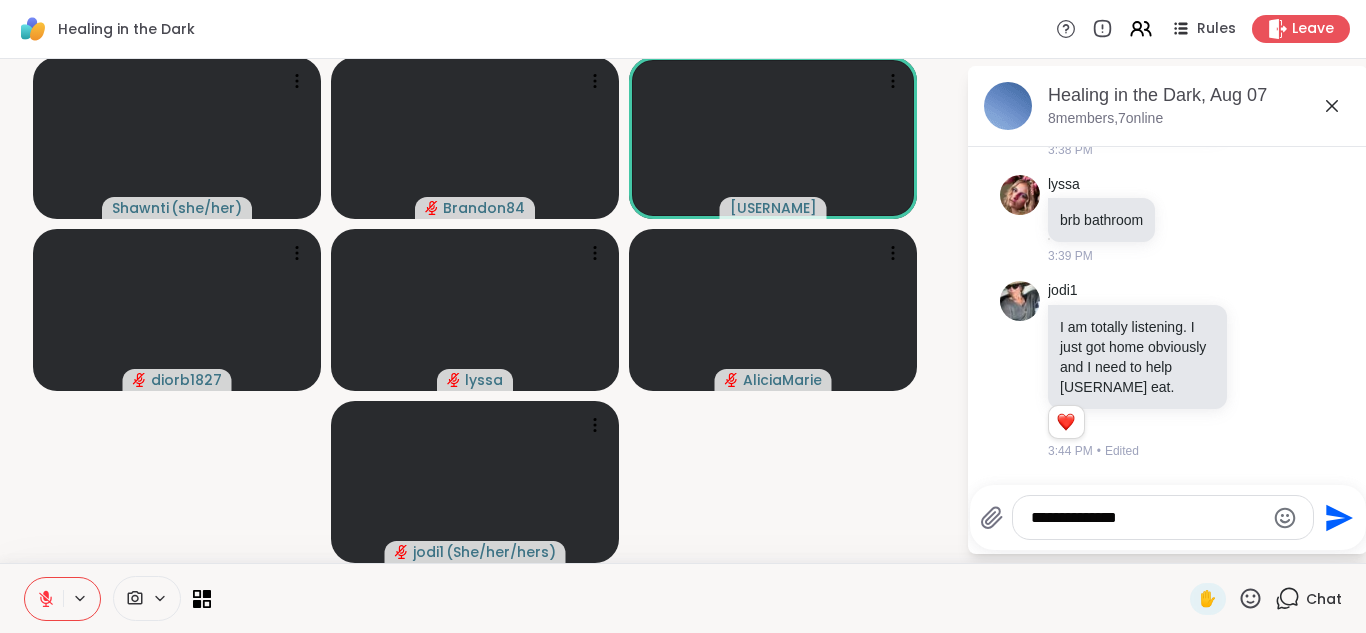 type on "**********" 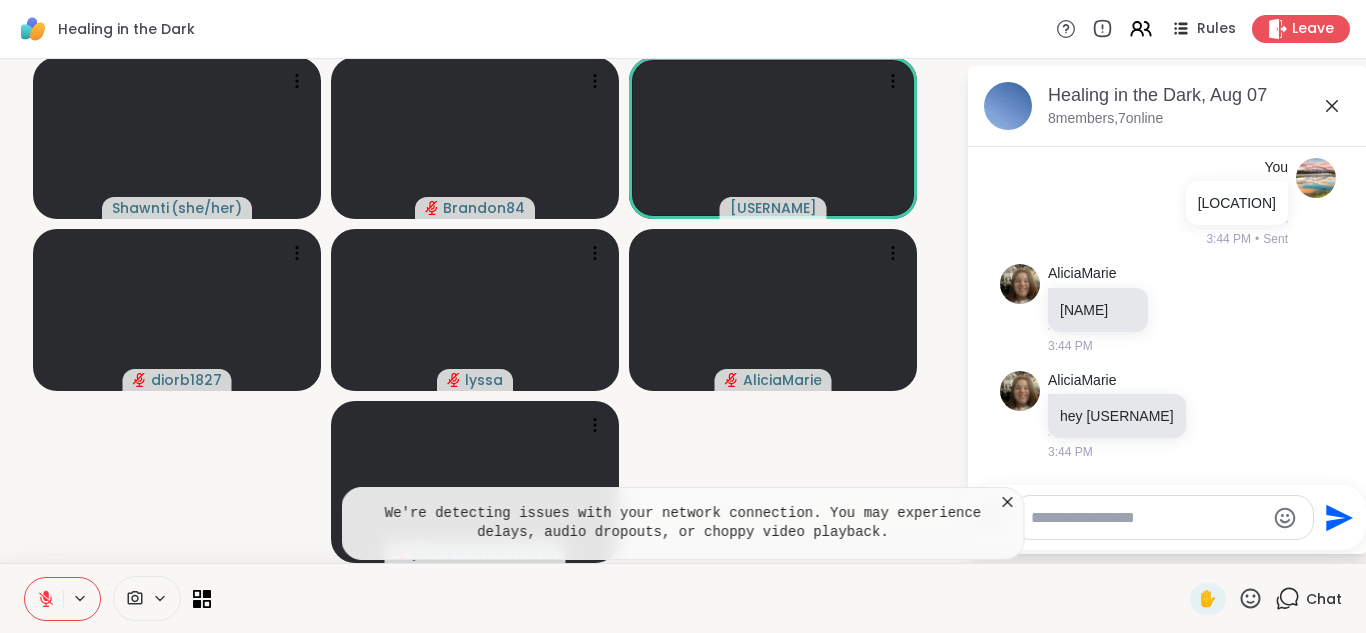 scroll, scrollTop: 18038, scrollLeft: 0, axis: vertical 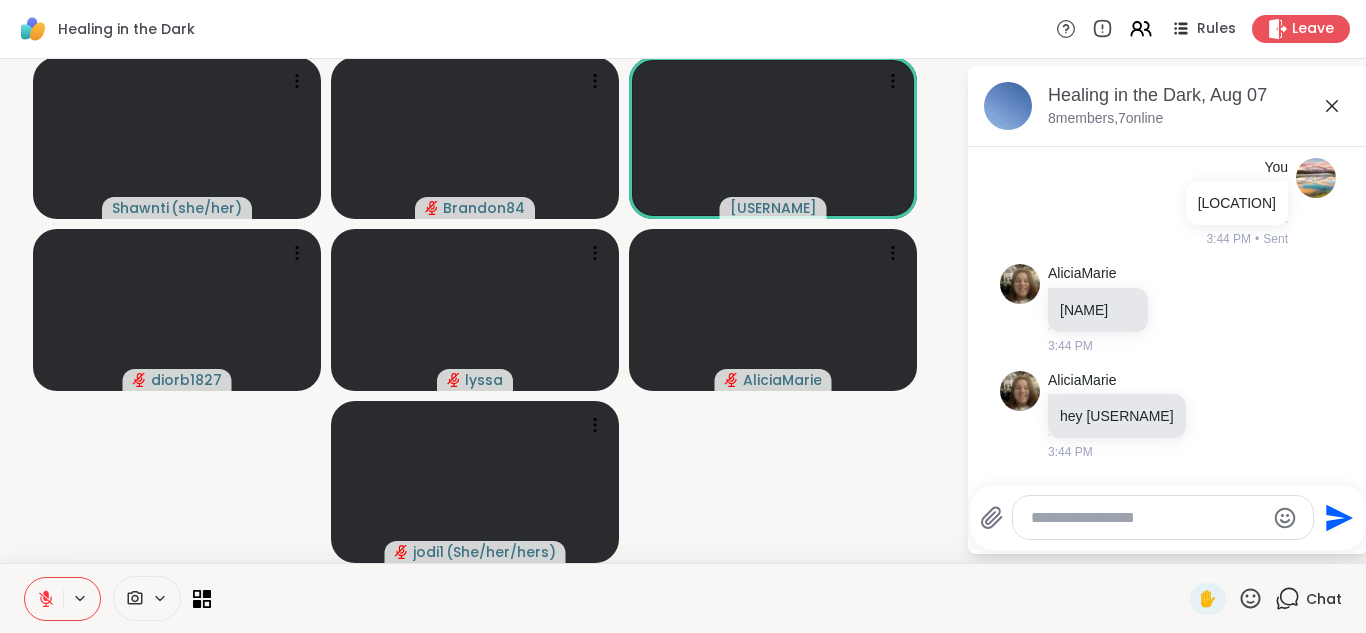 drag, startPoint x: 1310, startPoint y: 509, endPoint x: 799, endPoint y: 479, distance: 511.87988 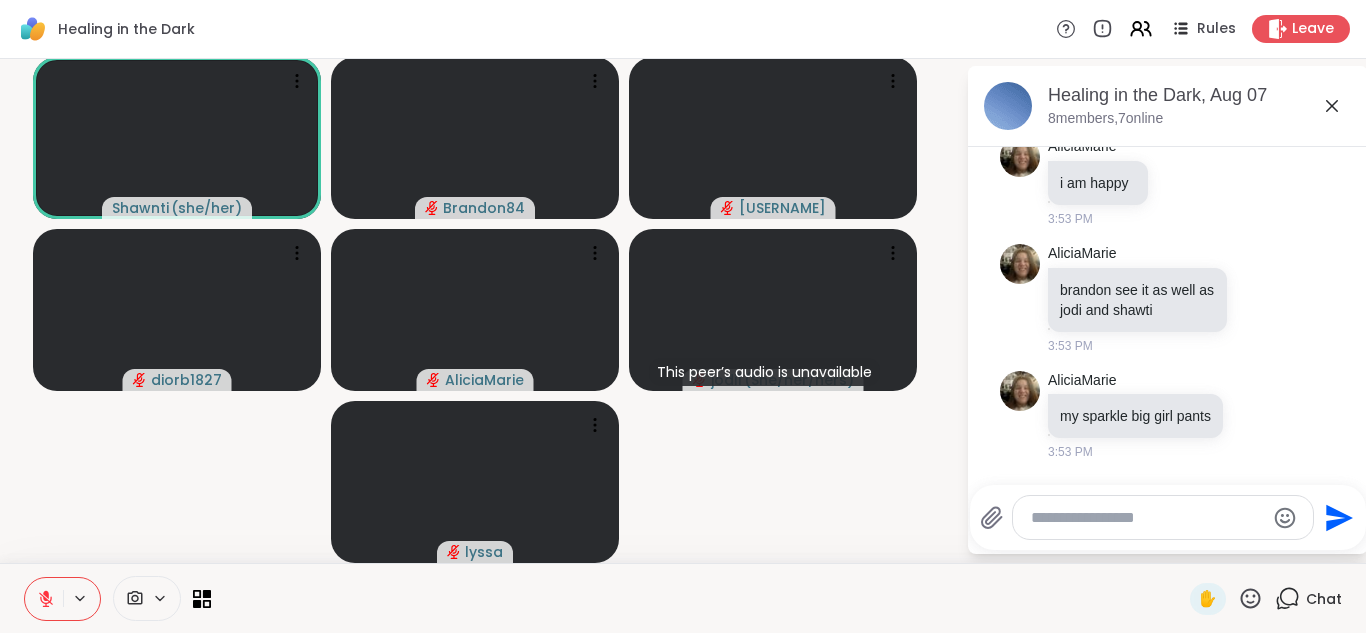 scroll, scrollTop: 20630, scrollLeft: 0, axis: vertical 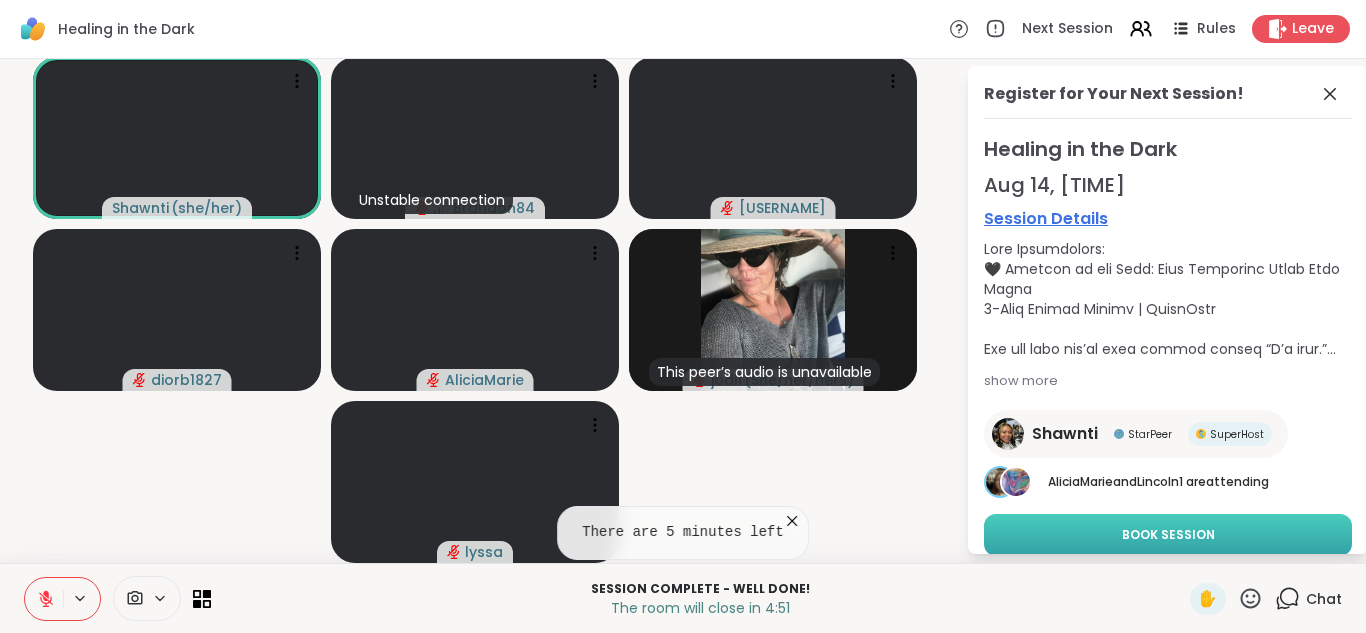 click on "Book Session" at bounding box center [1168, 535] 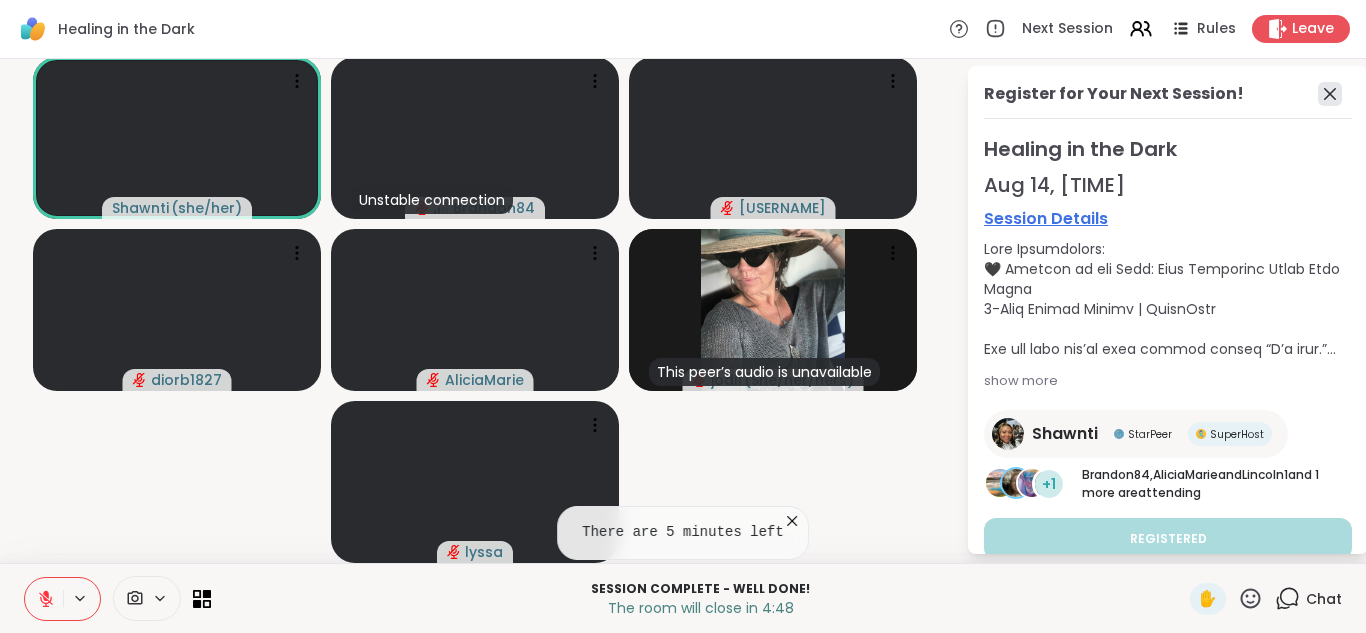 click 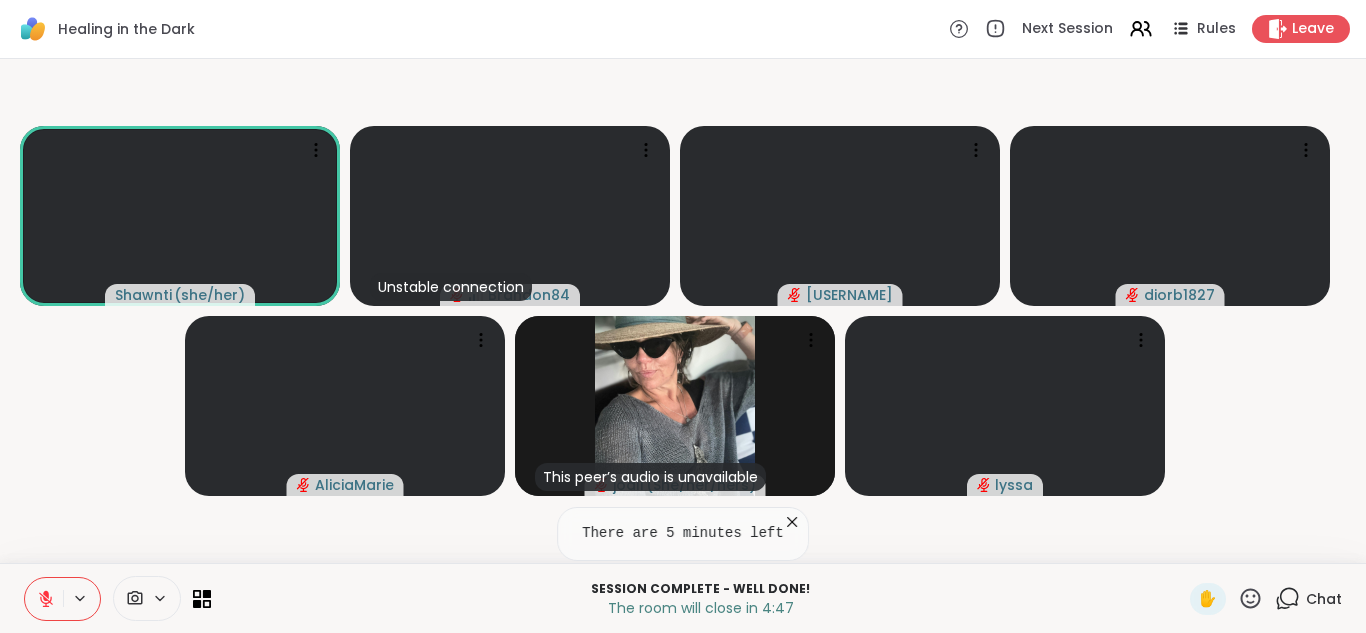 scroll, scrollTop: 0, scrollLeft: 0, axis: both 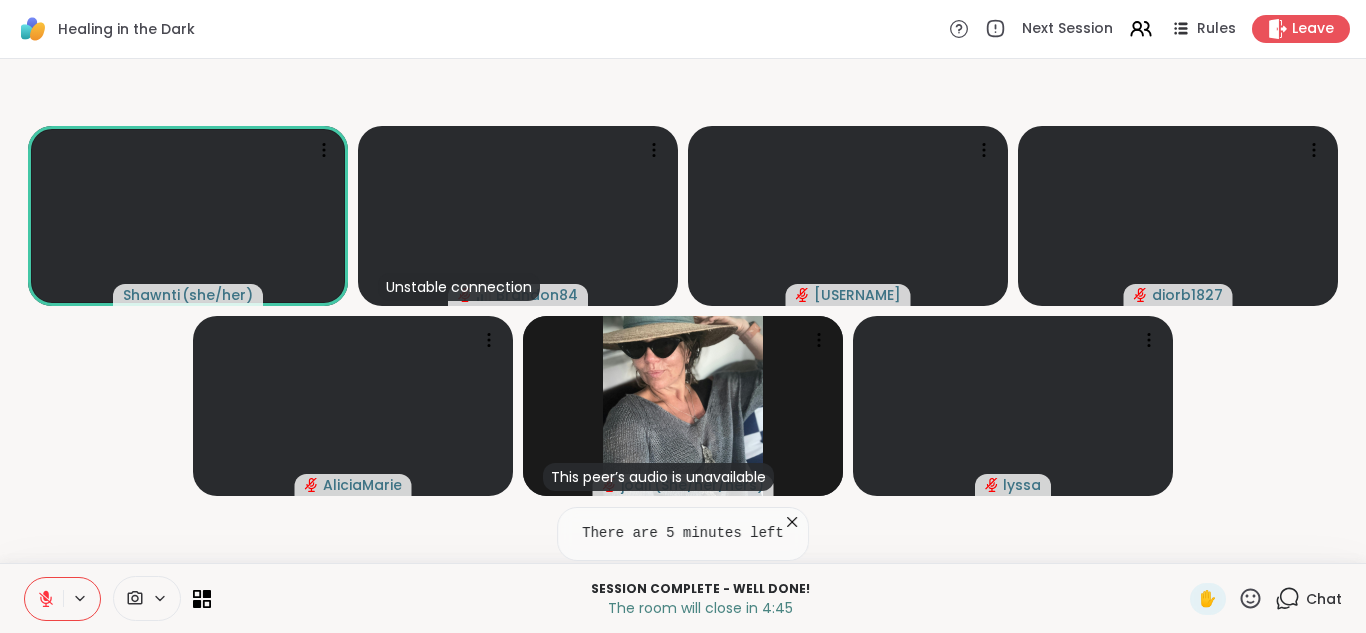 click 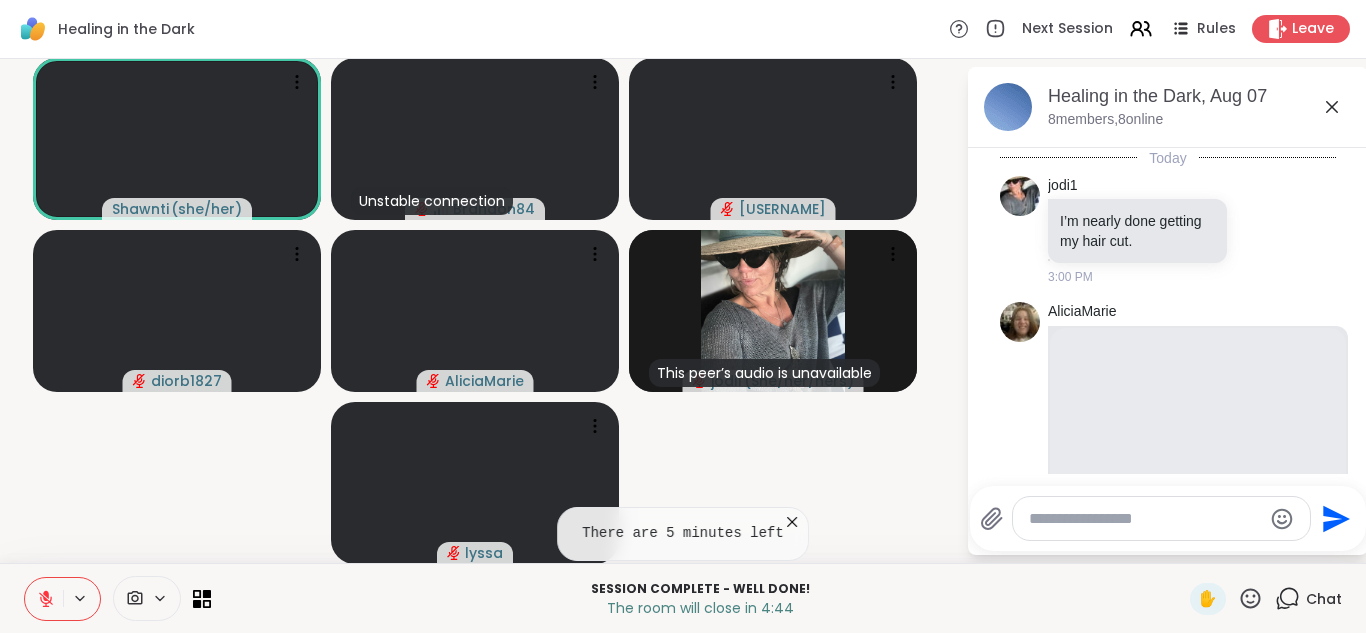 click at bounding box center [1145, 519] 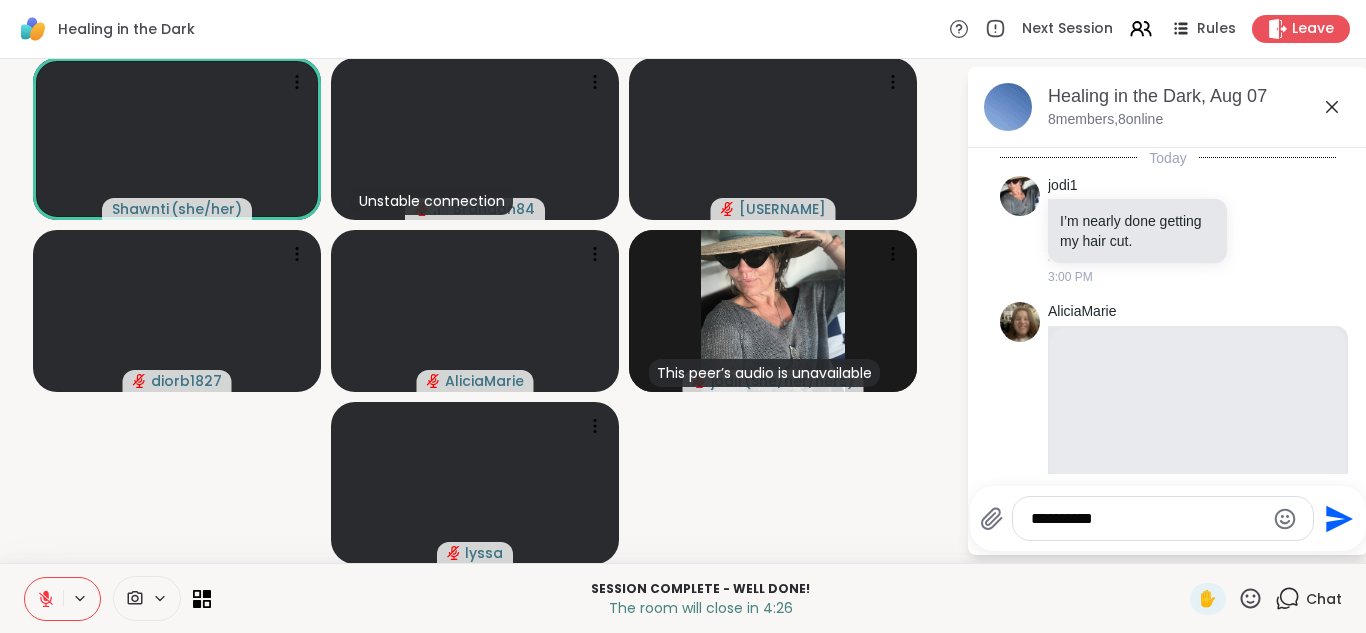 scroll, scrollTop: 20757, scrollLeft: 0, axis: vertical 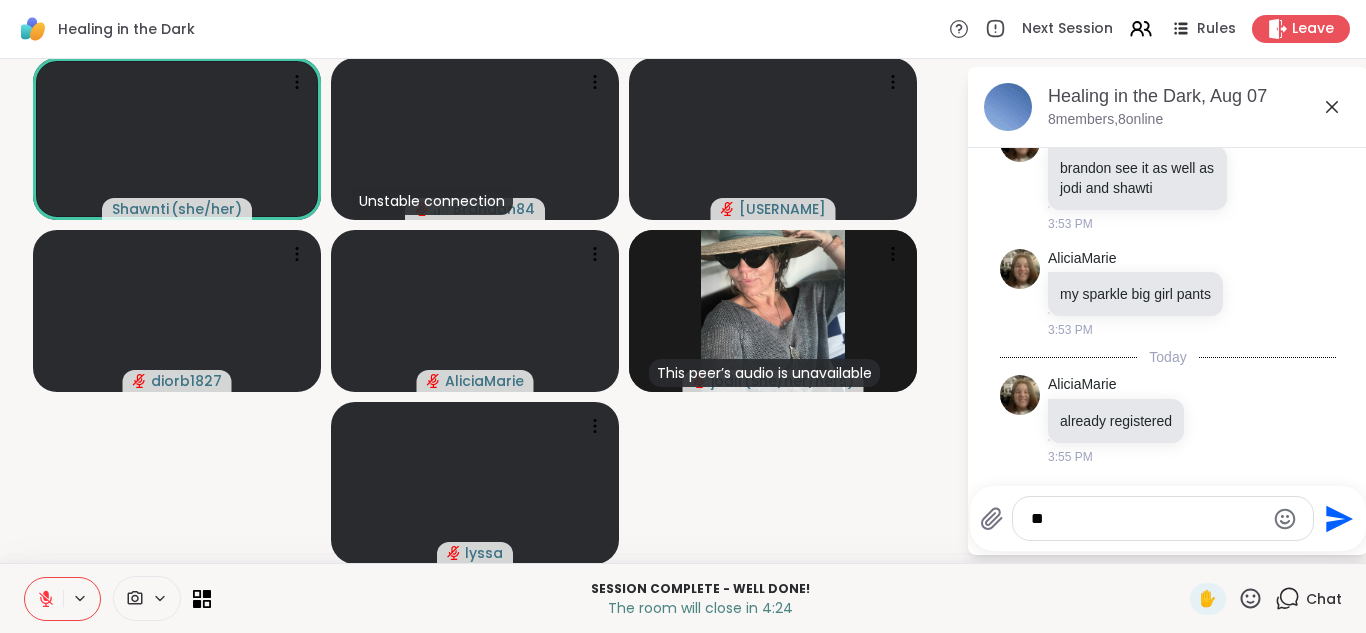 type on "*" 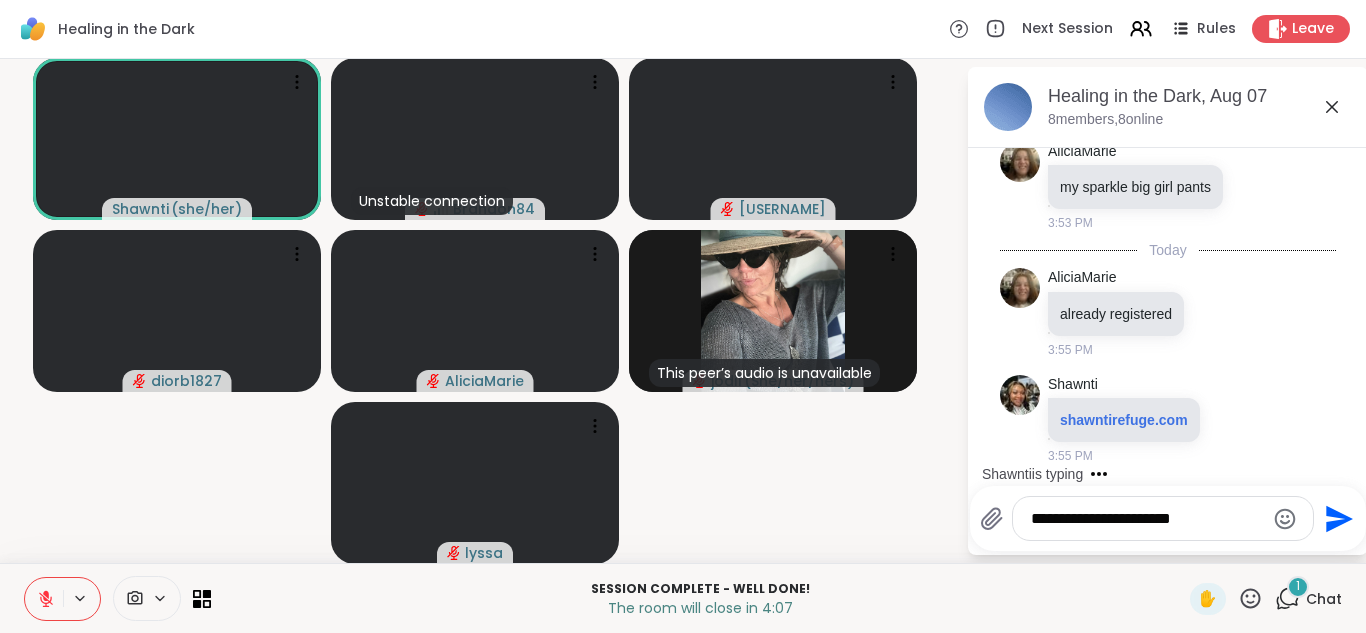 scroll, scrollTop: 20864, scrollLeft: 0, axis: vertical 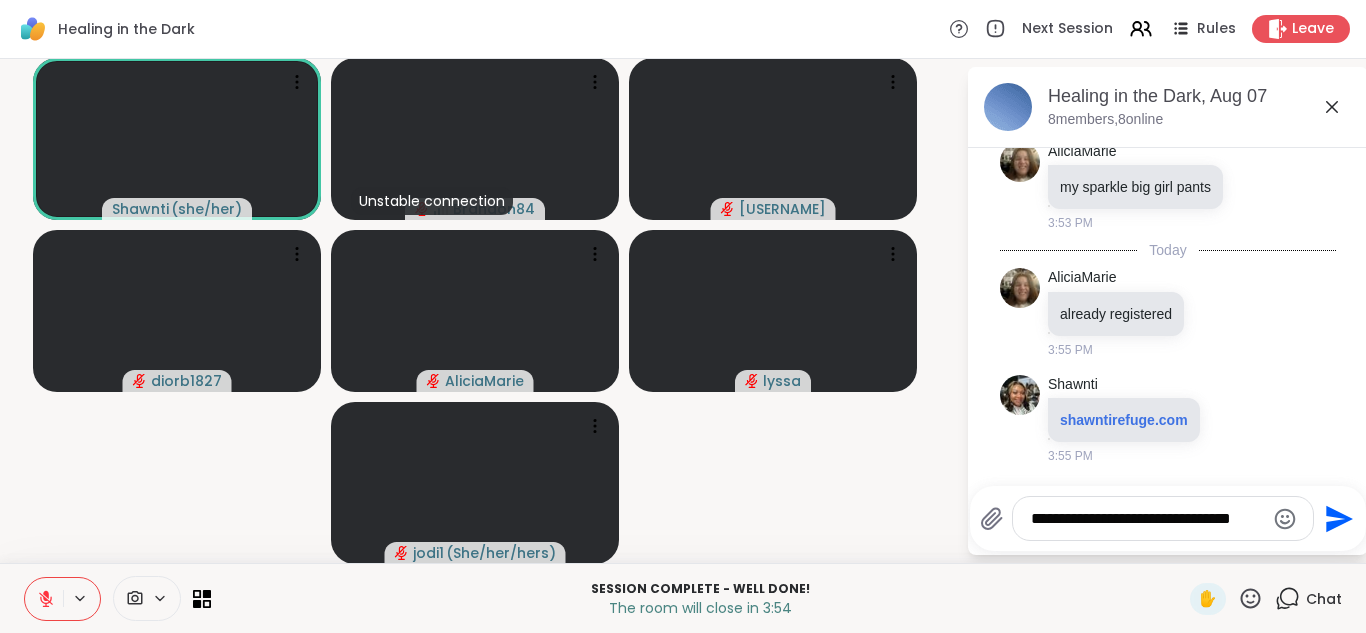 drag, startPoint x: 1164, startPoint y: 514, endPoint x: 811, endPoint y: 487, distance: 354.03107 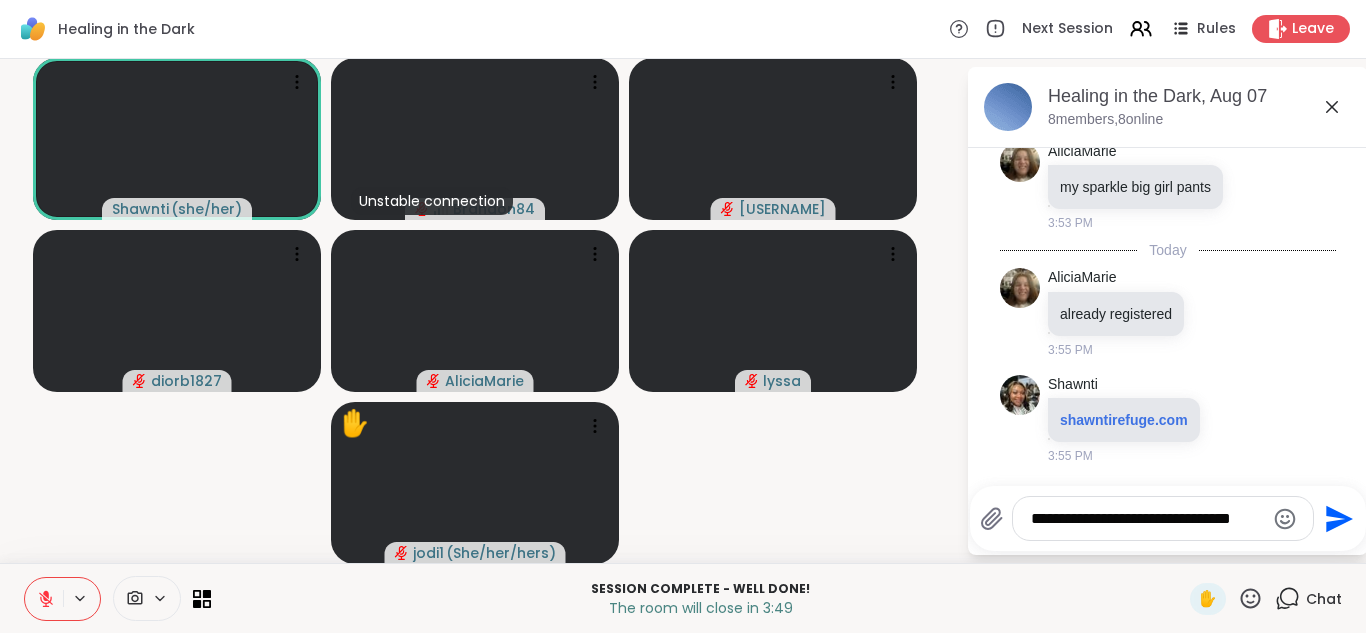 click on "**********" at bounding box center [1147, 519] 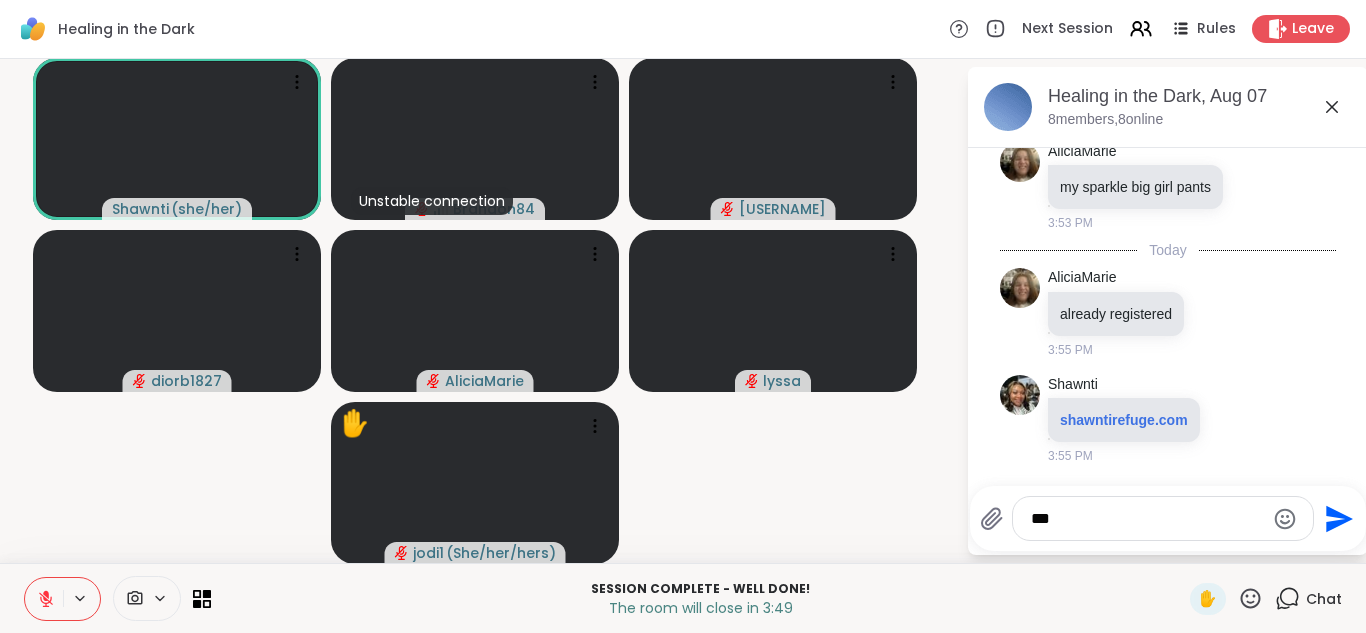 type on "*" 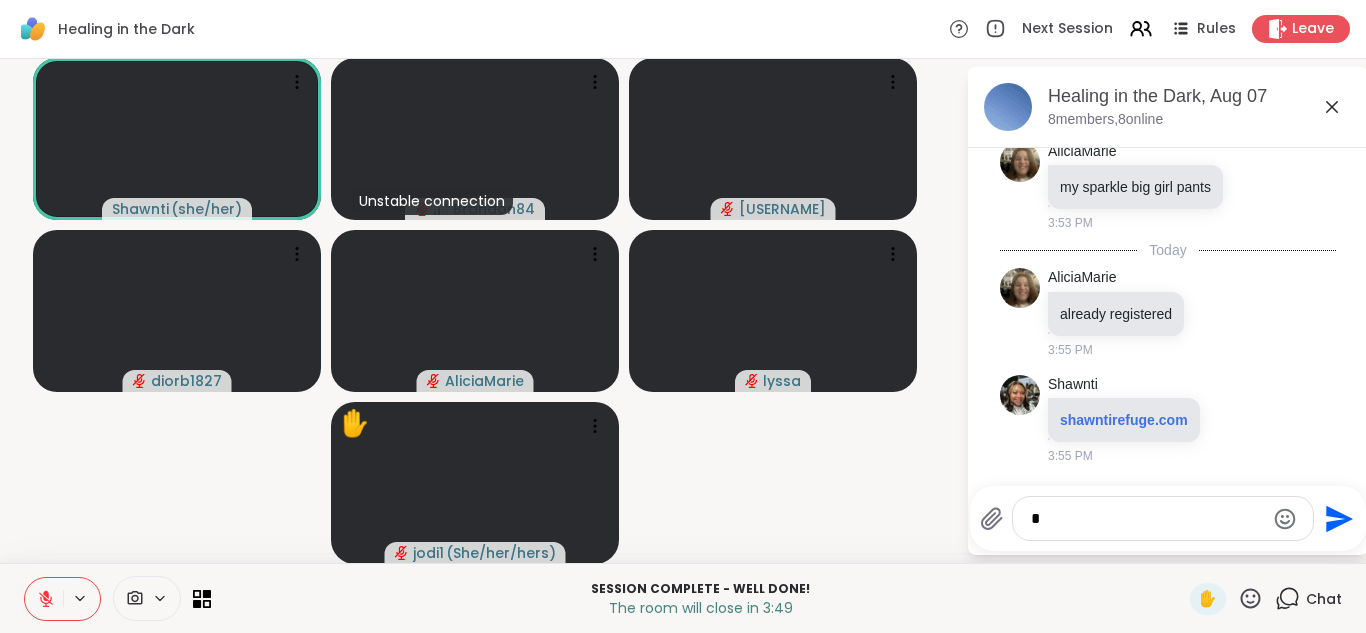 click at bounding box center [1147, 519] 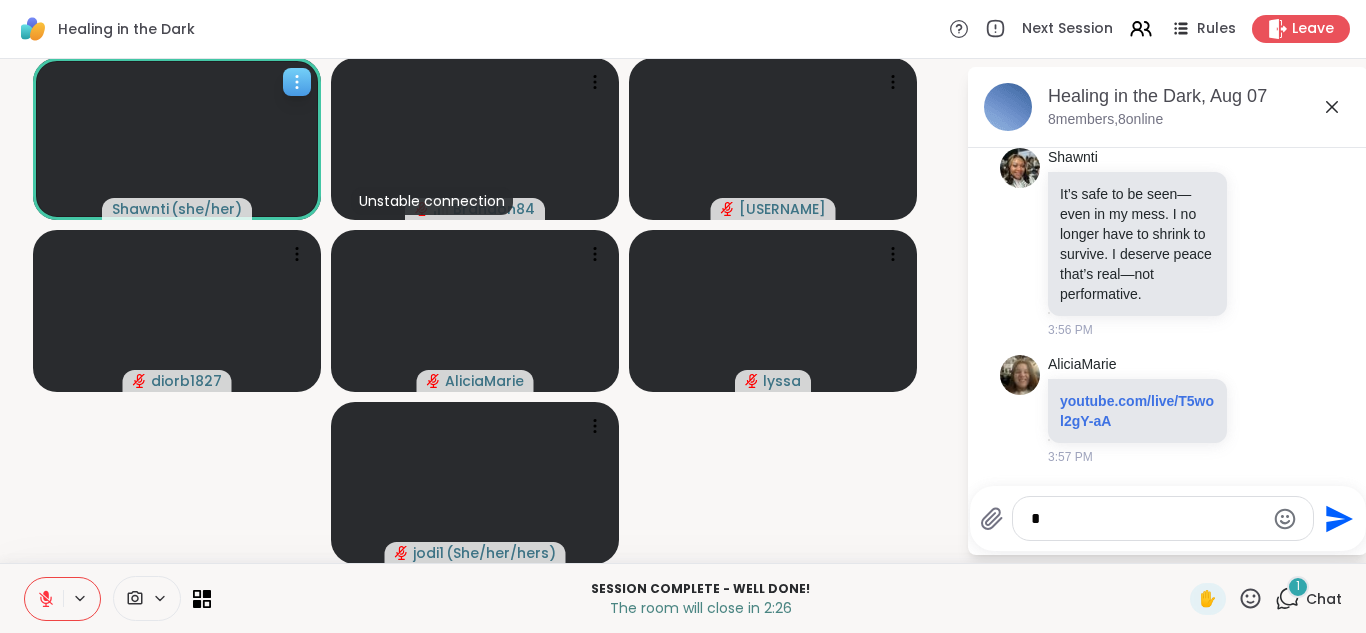 scroll, scrollTop: 21197, scrollLeft: 0, axis: vertical 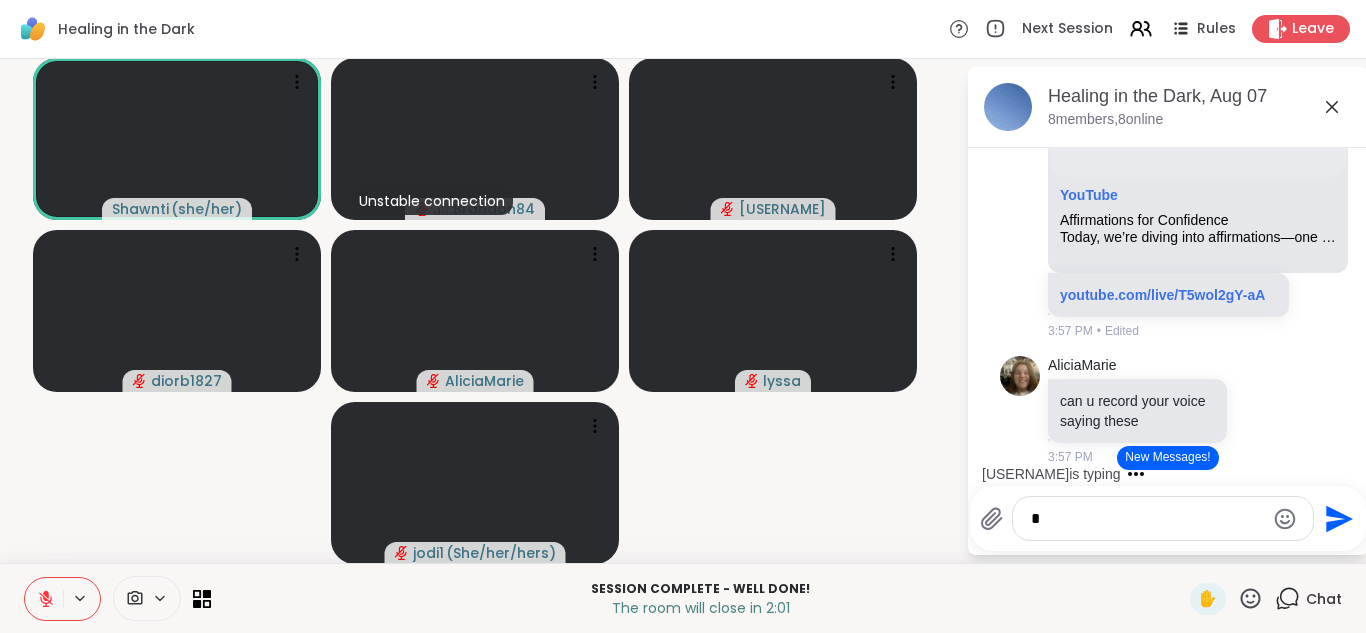 click 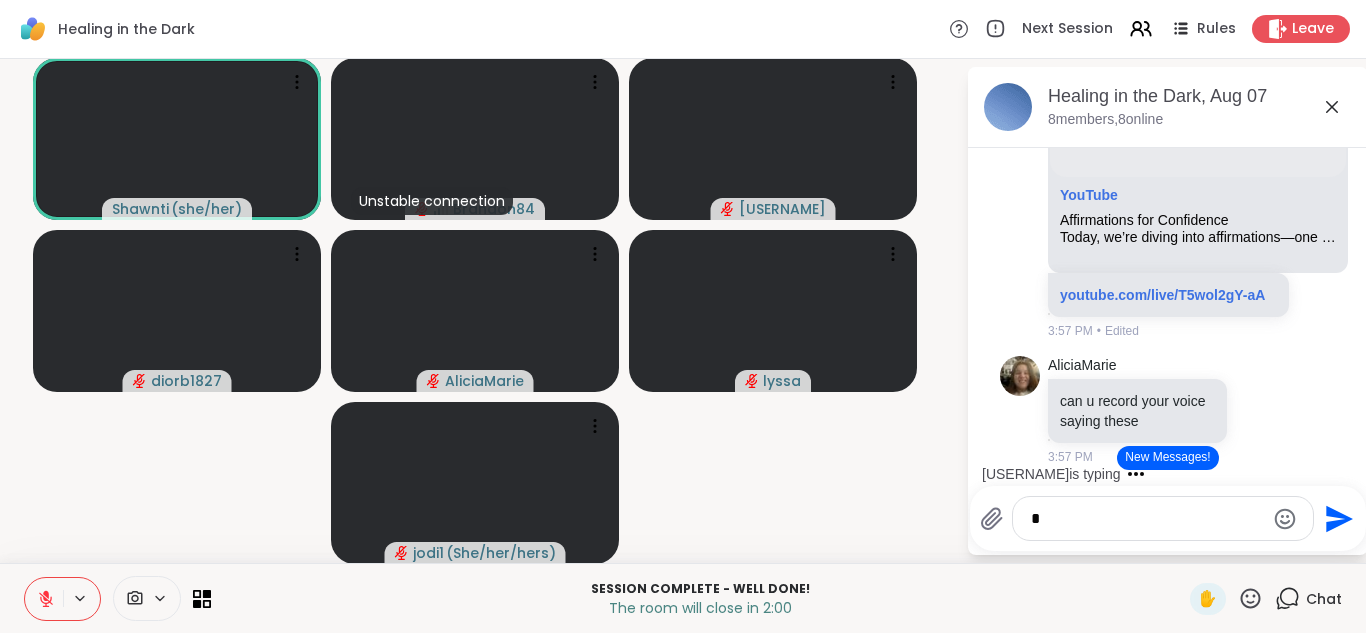click at bounding box center [1262, -260] 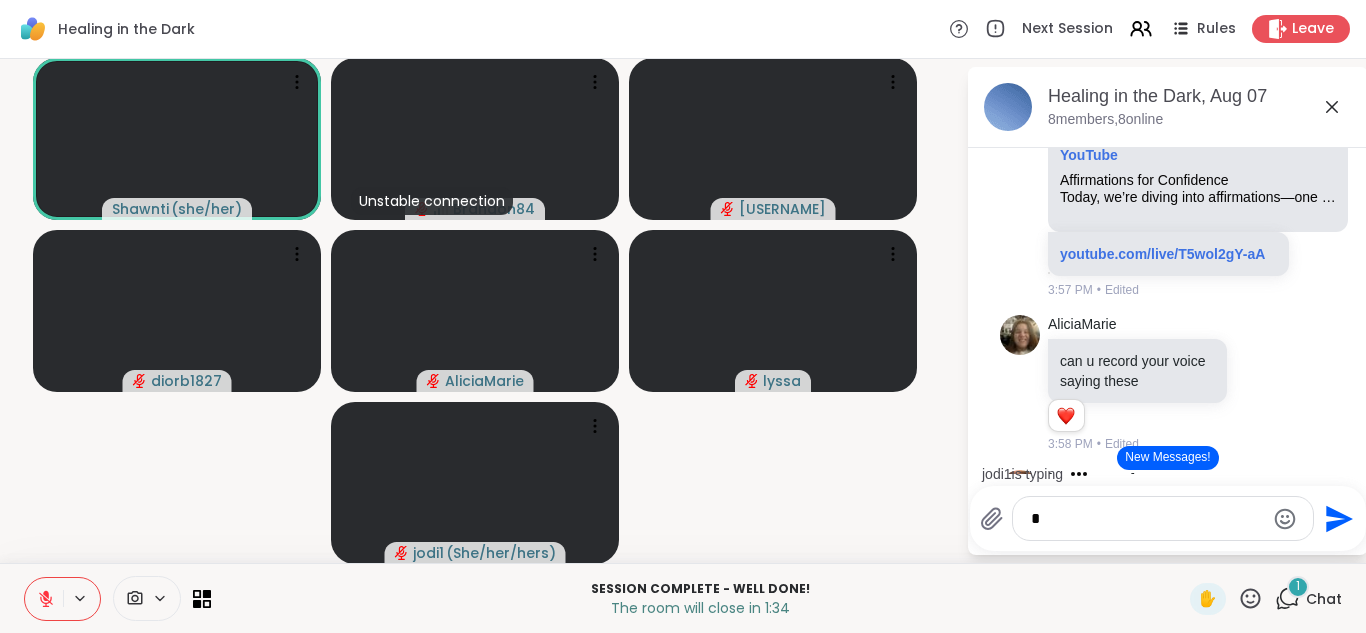 click at bounding box center [1147, 519] 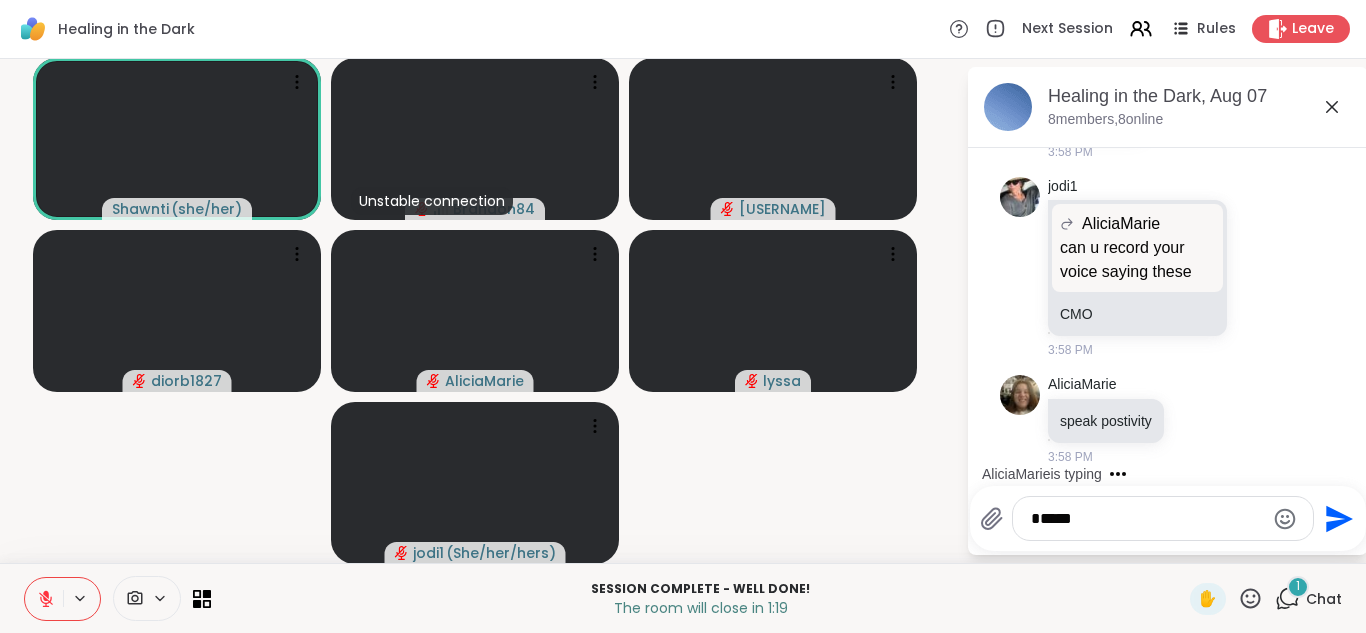 scroll, scrollTop: 22399, scrollLeft: 0, axis: vertical 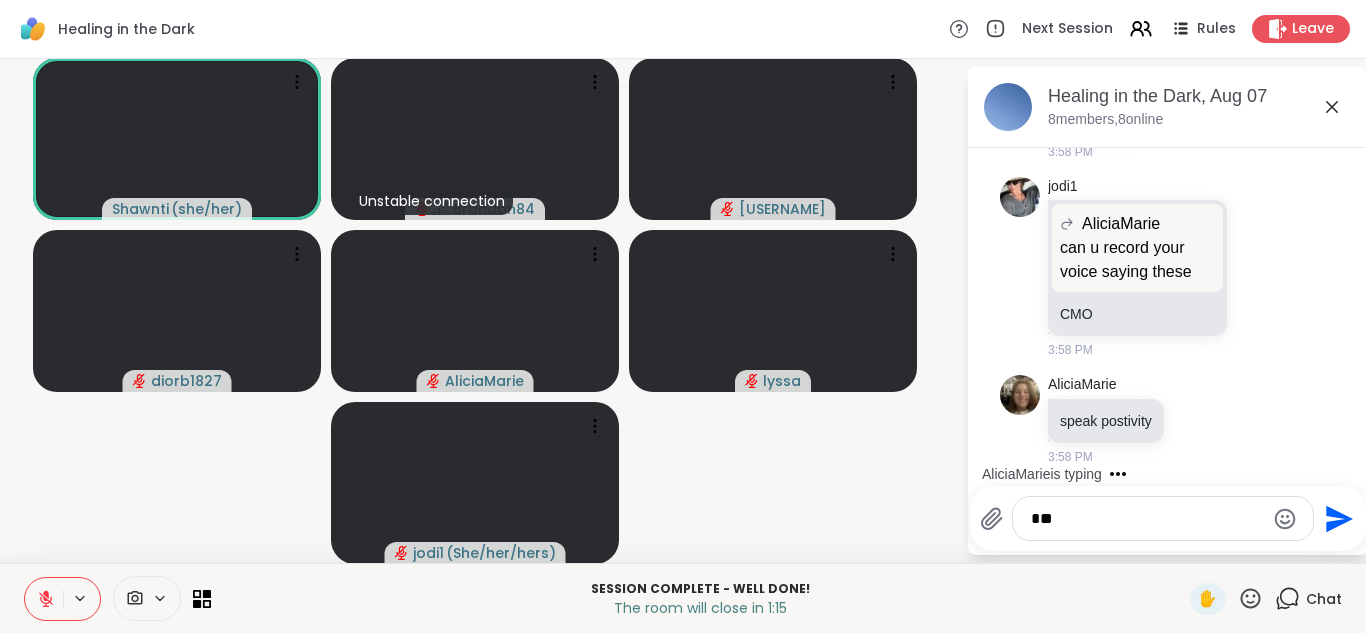 type on "*" 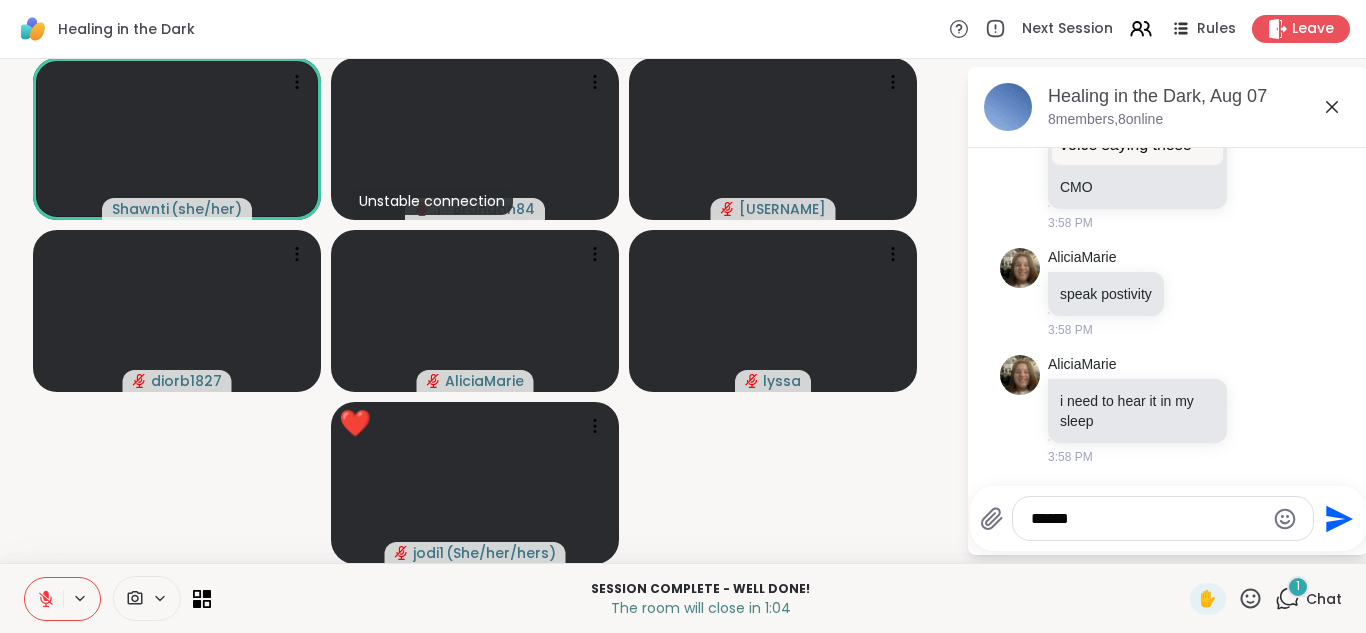 scroll, scrollTop: 22526, scrollLeft: 0, axis: vertical 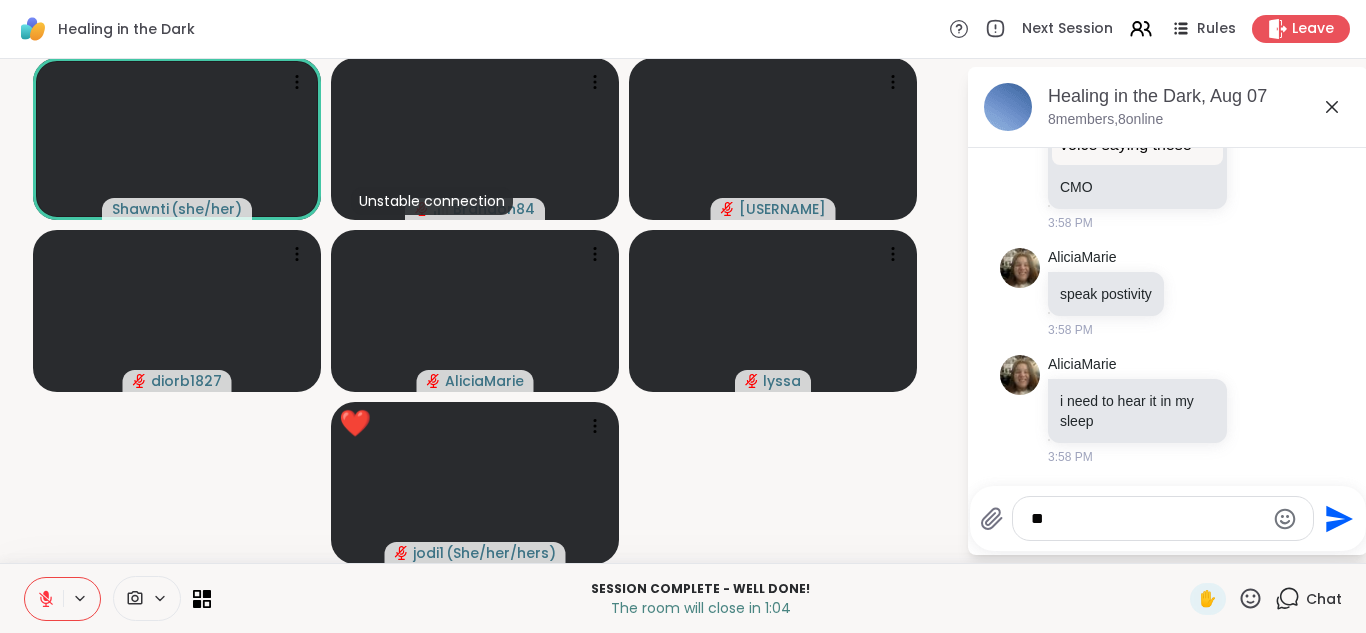 type on "*" 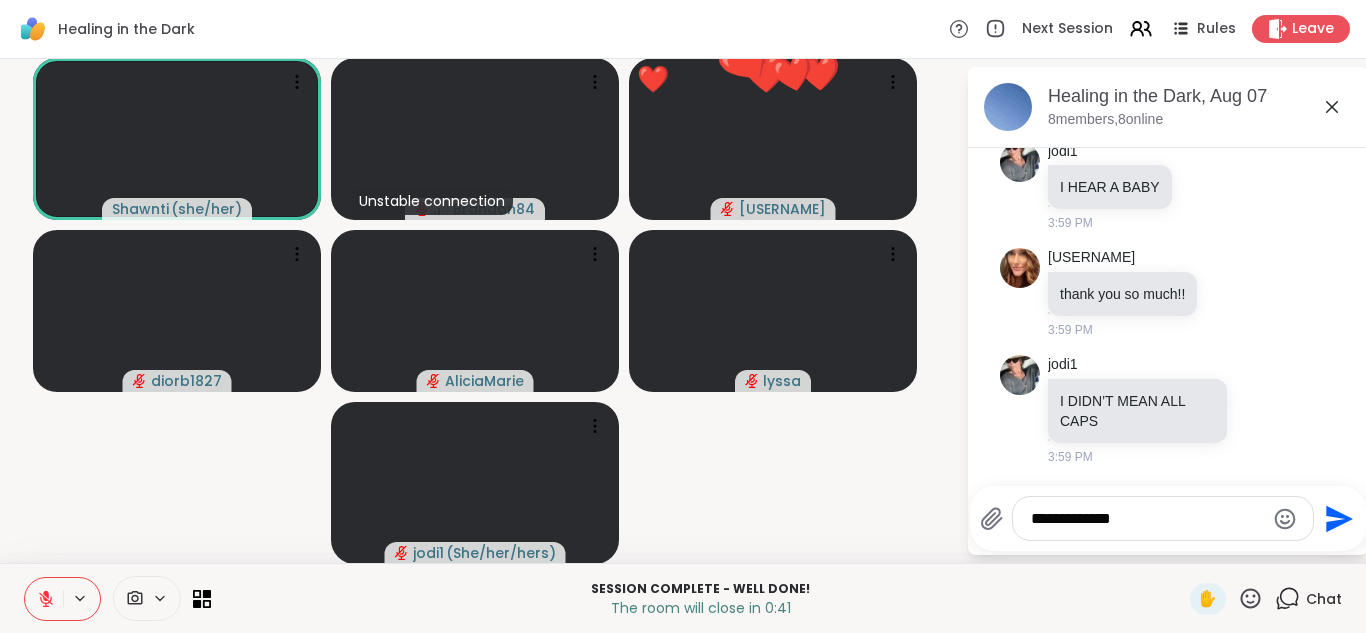 scroll, scrollTop: 23079, scrollLeft: 0, axis: vertical 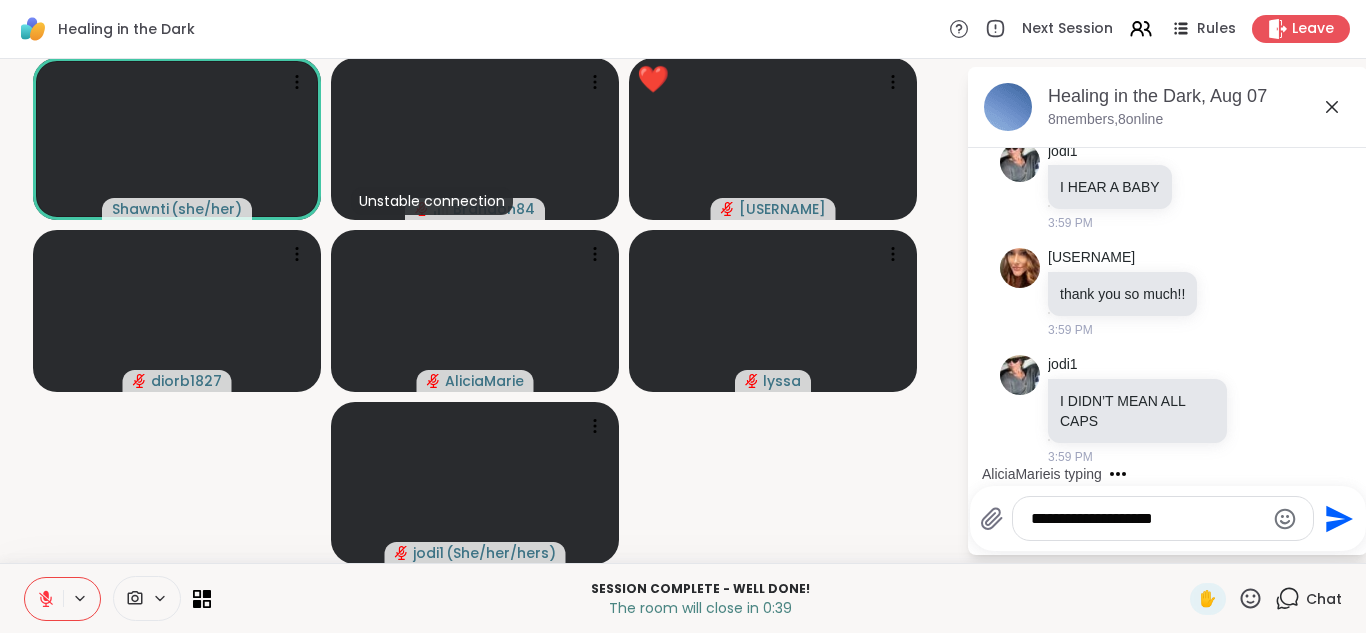 type on "**********" 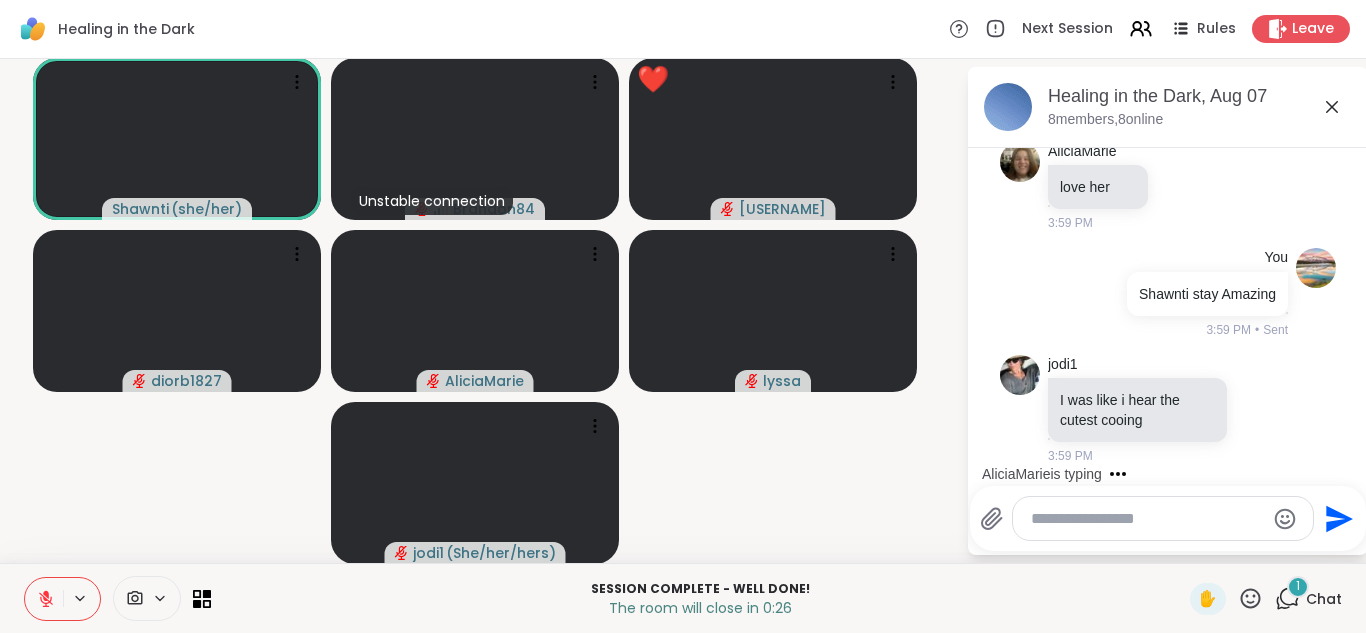 scroll, scrollTop: 23419, scrollLeft: 0, axis: vertical 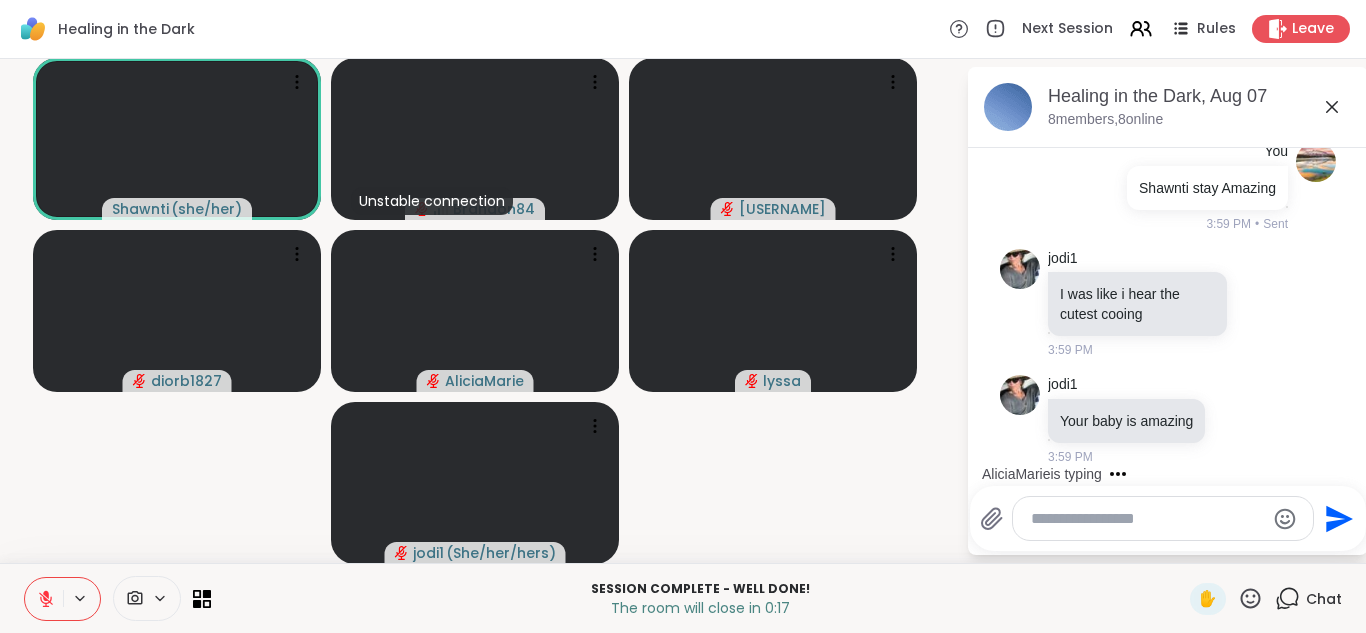 click at bounding box center (1147, 519) 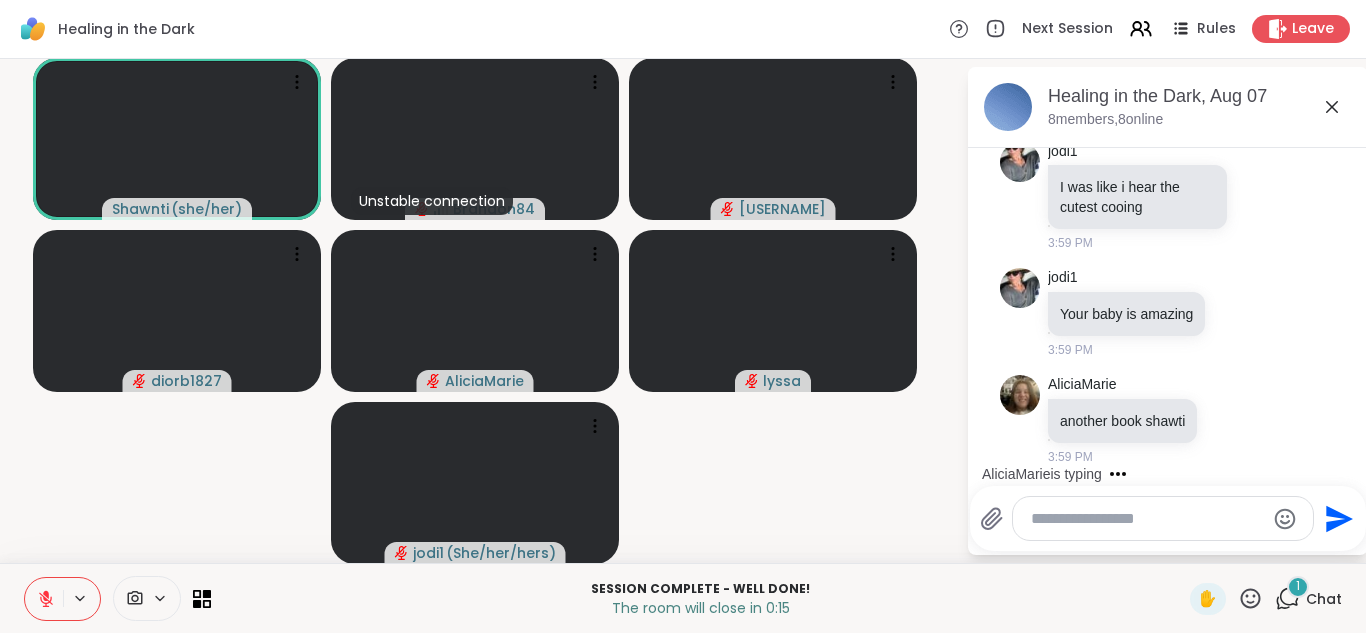 scroll, scrollTop: 23632, scrollLeft: 0, axis: vertical 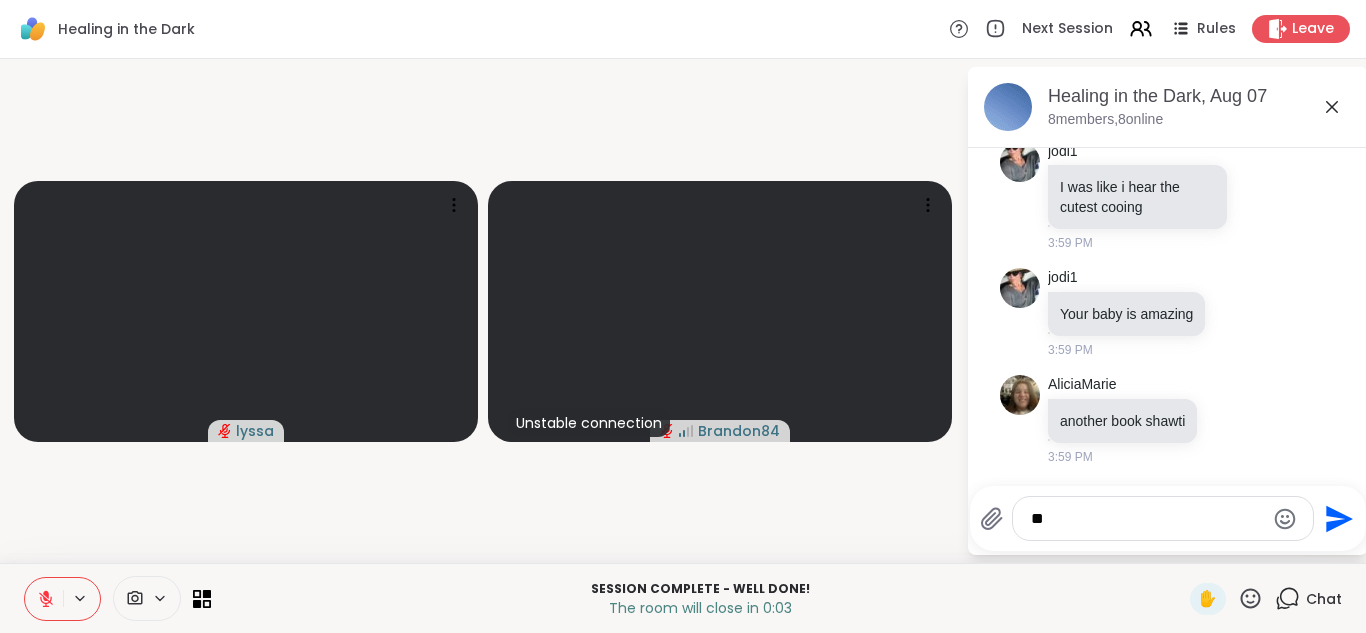 type on "*" 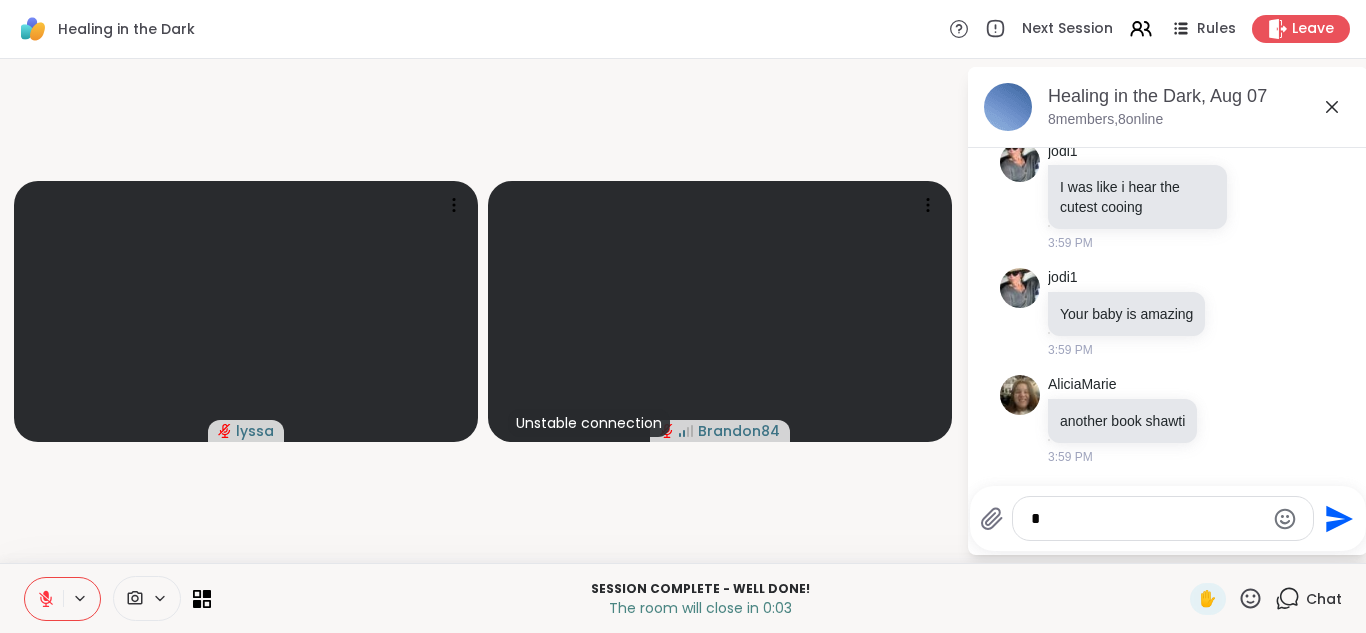 type 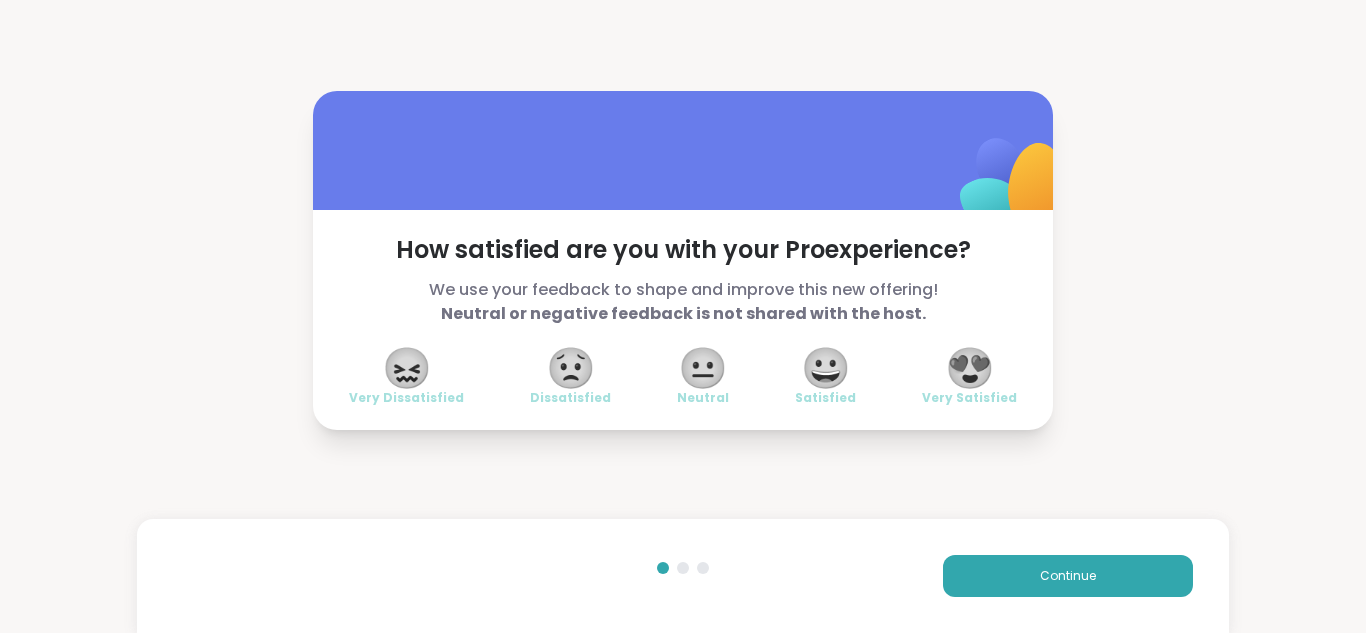 click on "😍" at bounding box center (970, 368) 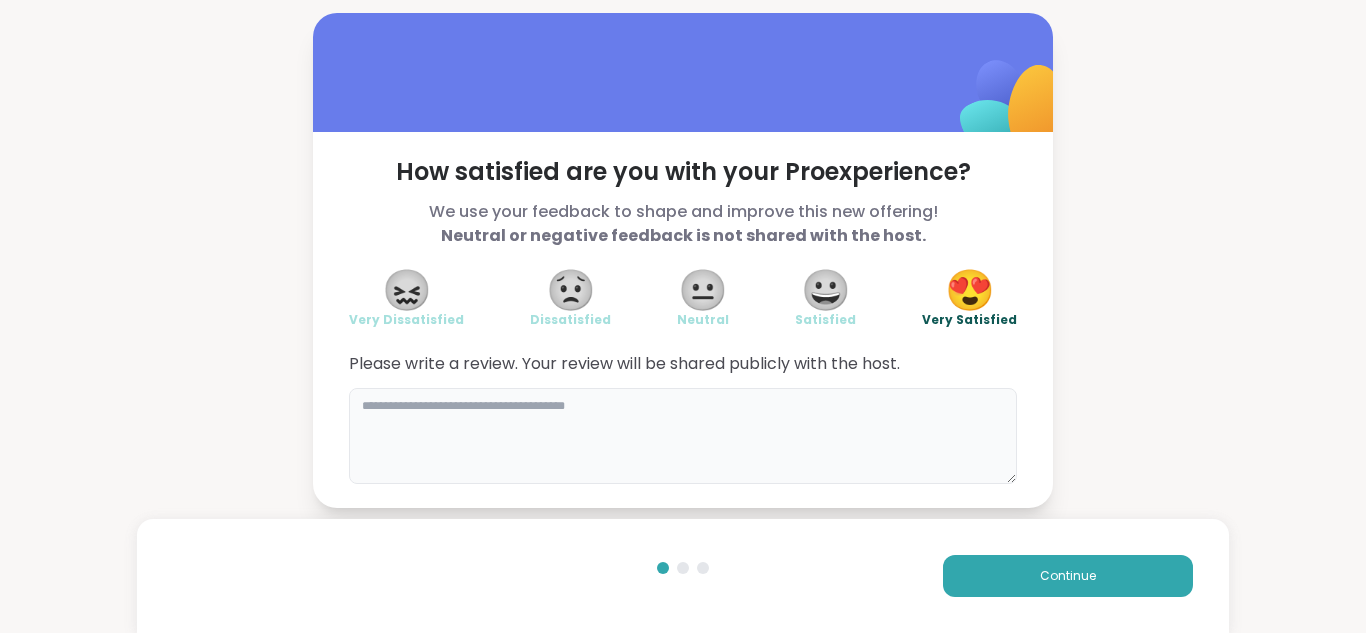 click at bounding box center [683, 436] 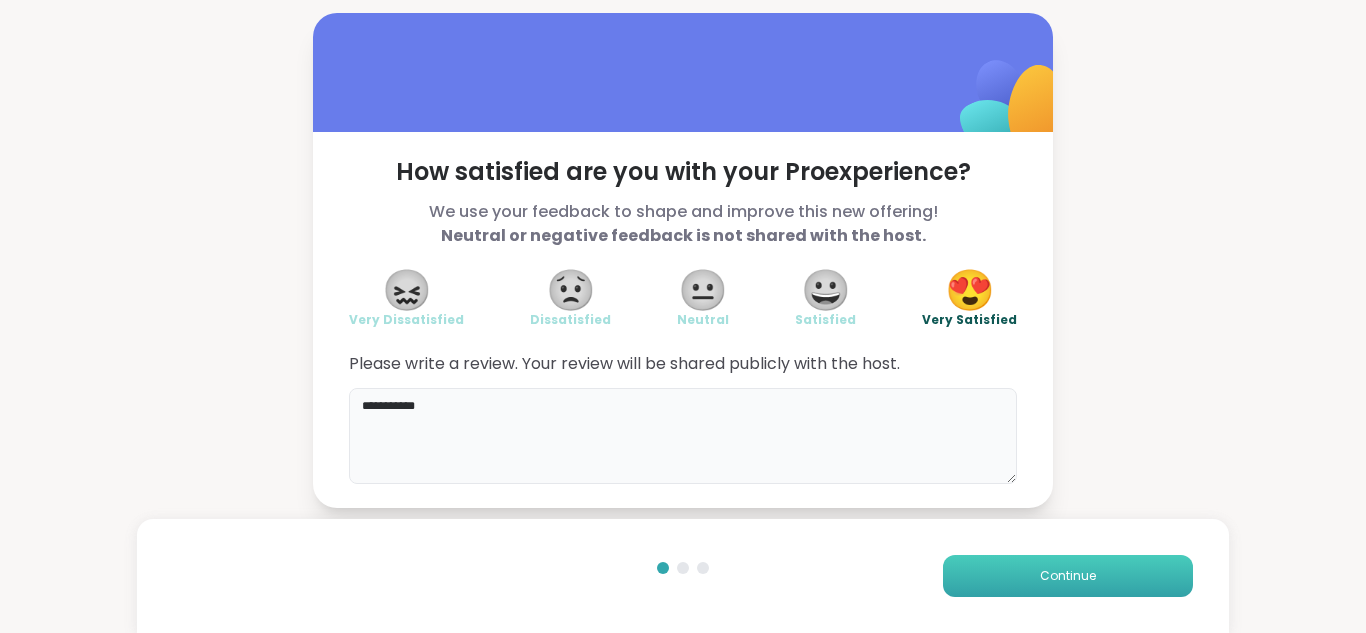 type on "**********" 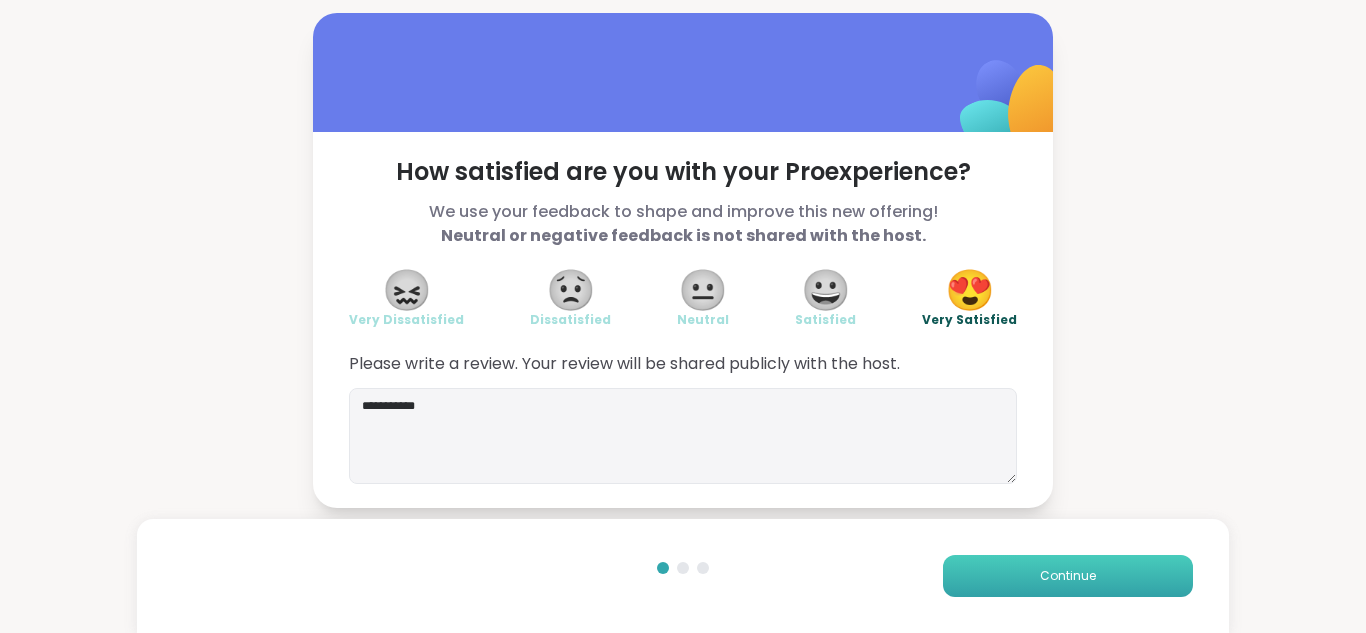 click on "Continue" at bounding box center (1068, 576) 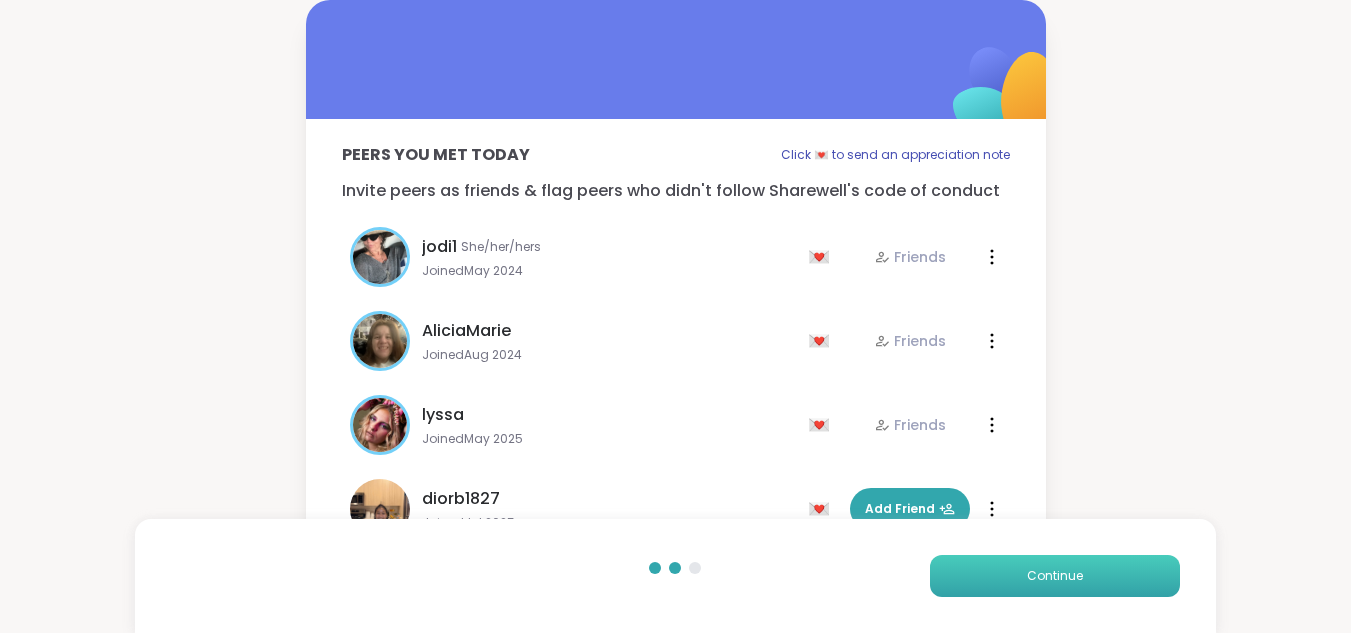 click on "Continue" at bounding box center (1055, 576) 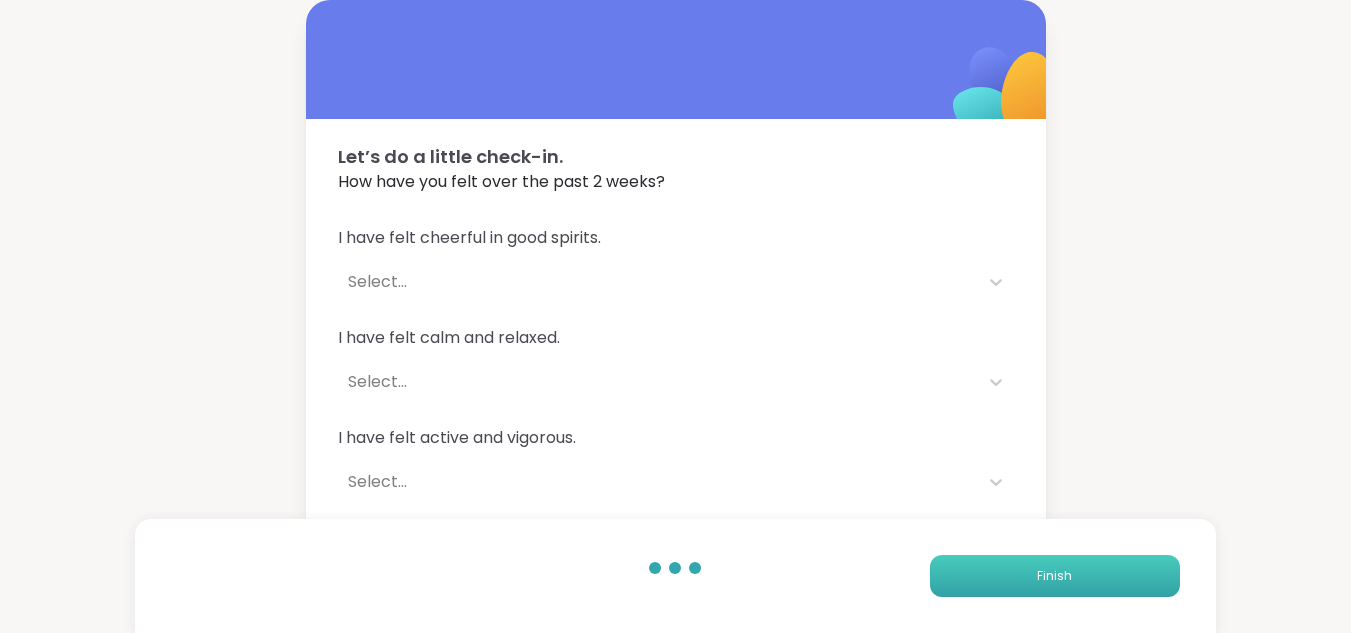 click on "Finish" at bounding box center (1055, 576) 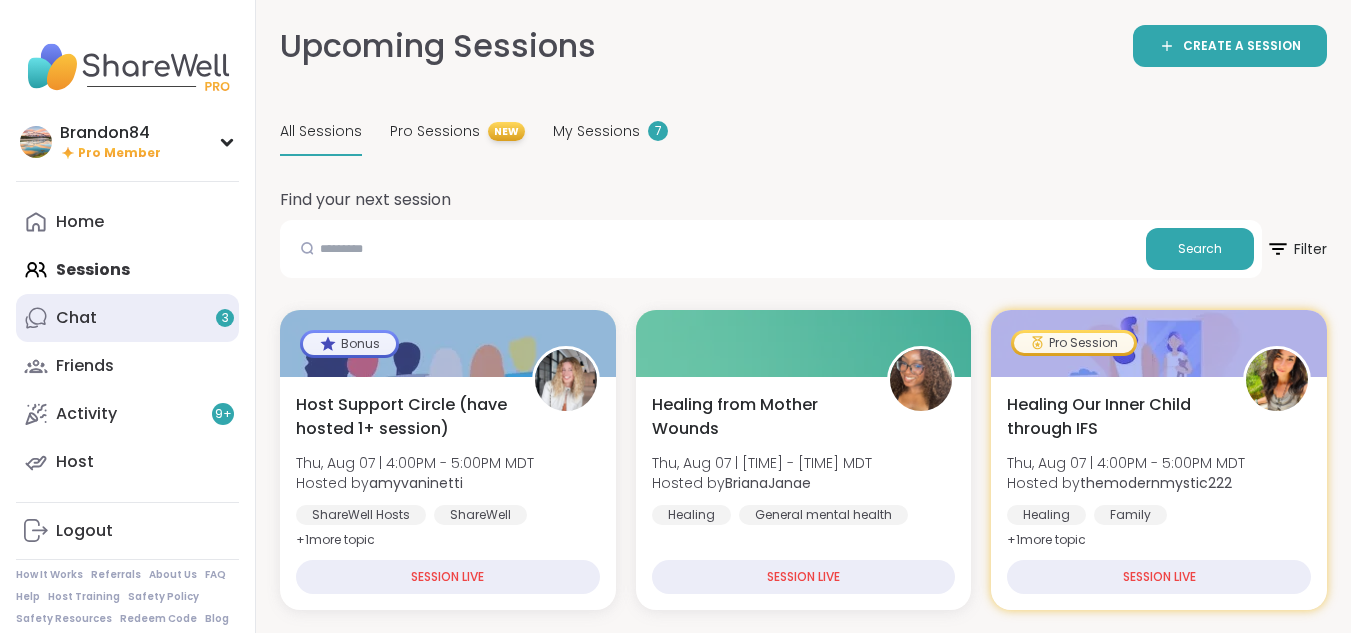 click on "Chat 3" at bounding box center [76, 318] 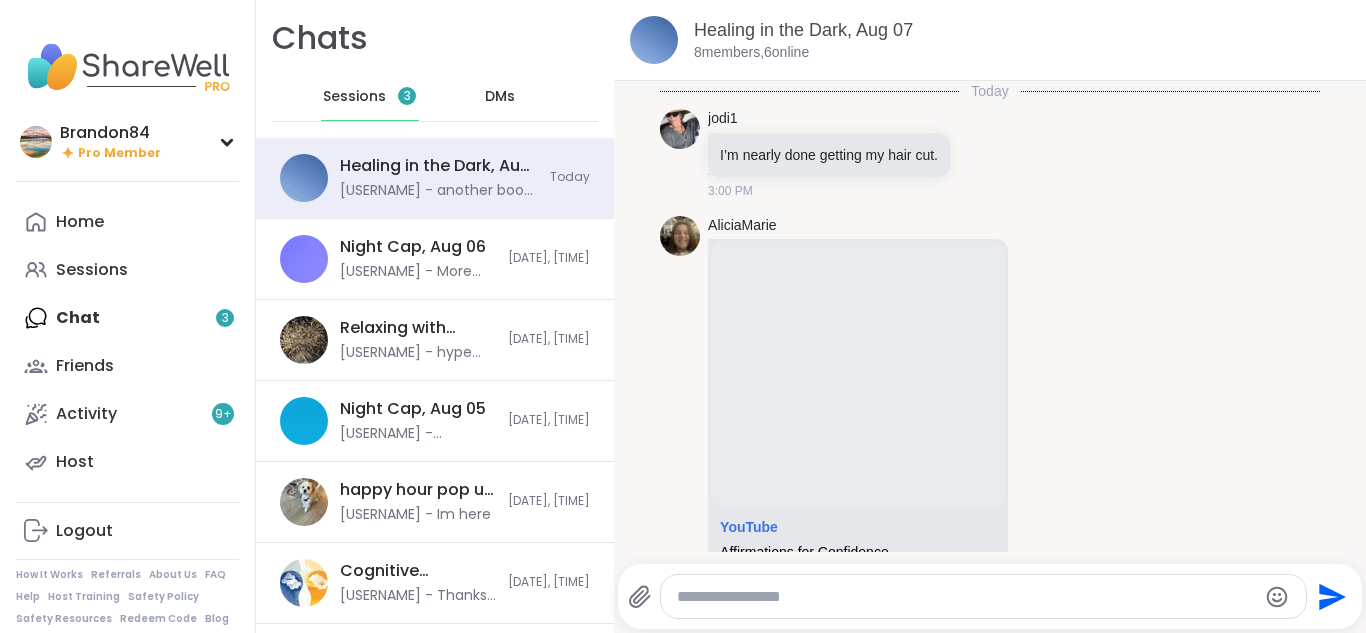 scroll, scrollTop: 20407, scrollLeft: 0, axis: vertical 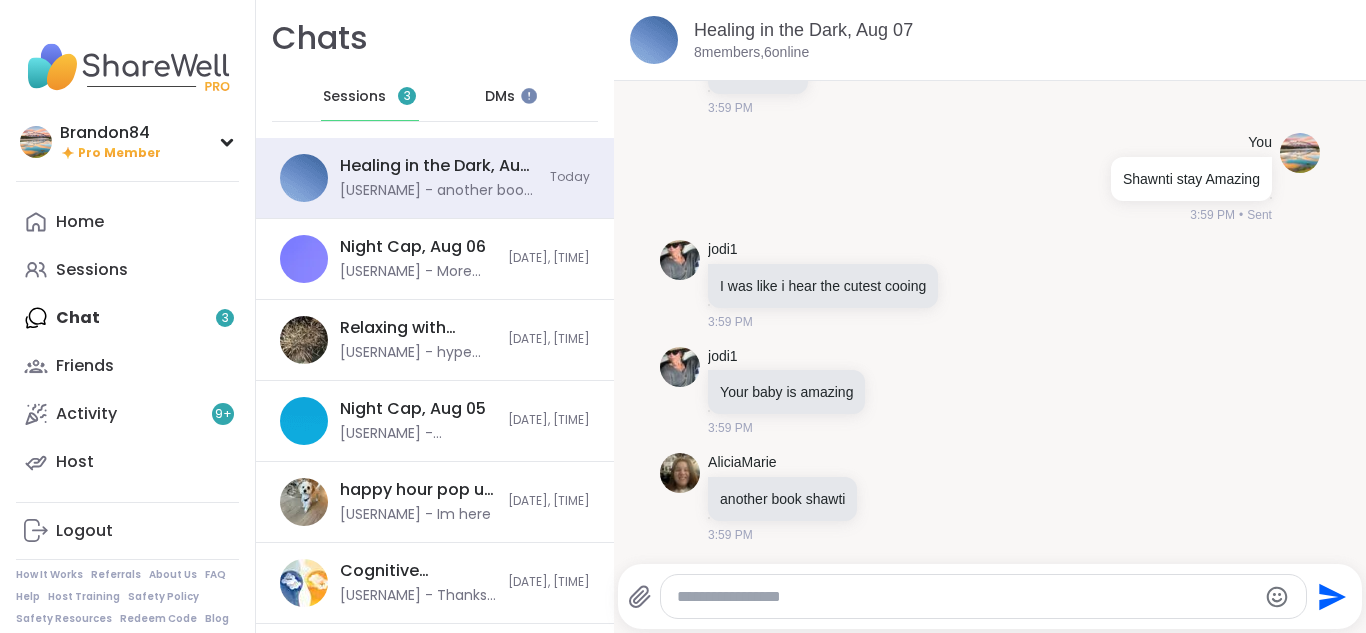 click on "Home Sessions Chat 3 Friends Activity 9 + Host" at bounding box center (127, 342) 